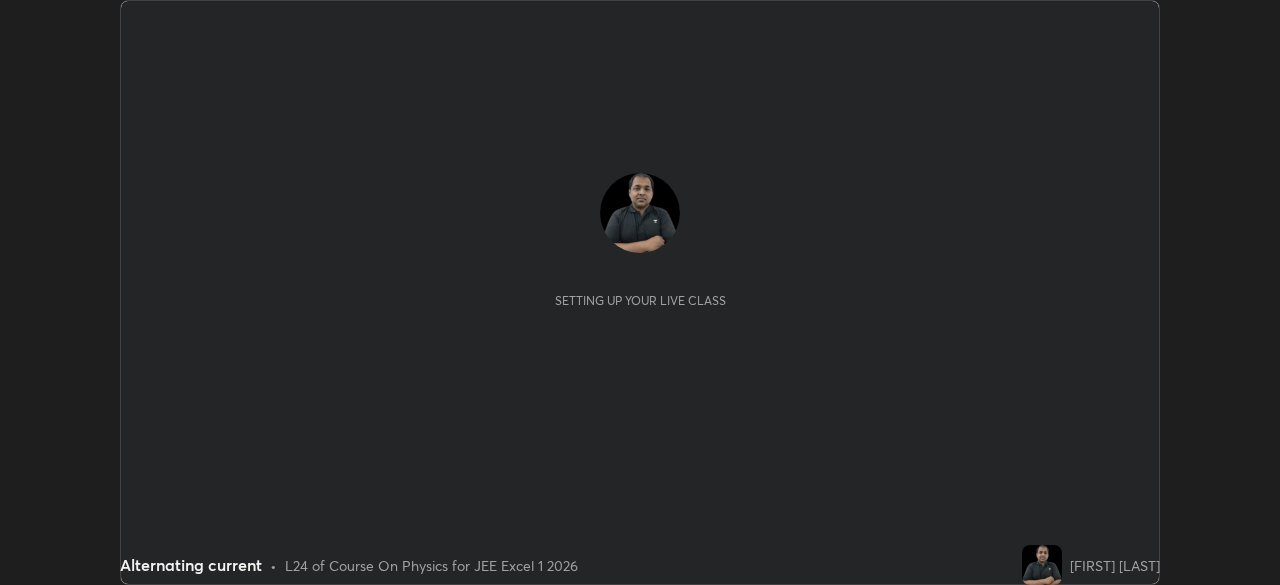 scroll, scrollTop: 0, scrollLeft: 0, axis: both 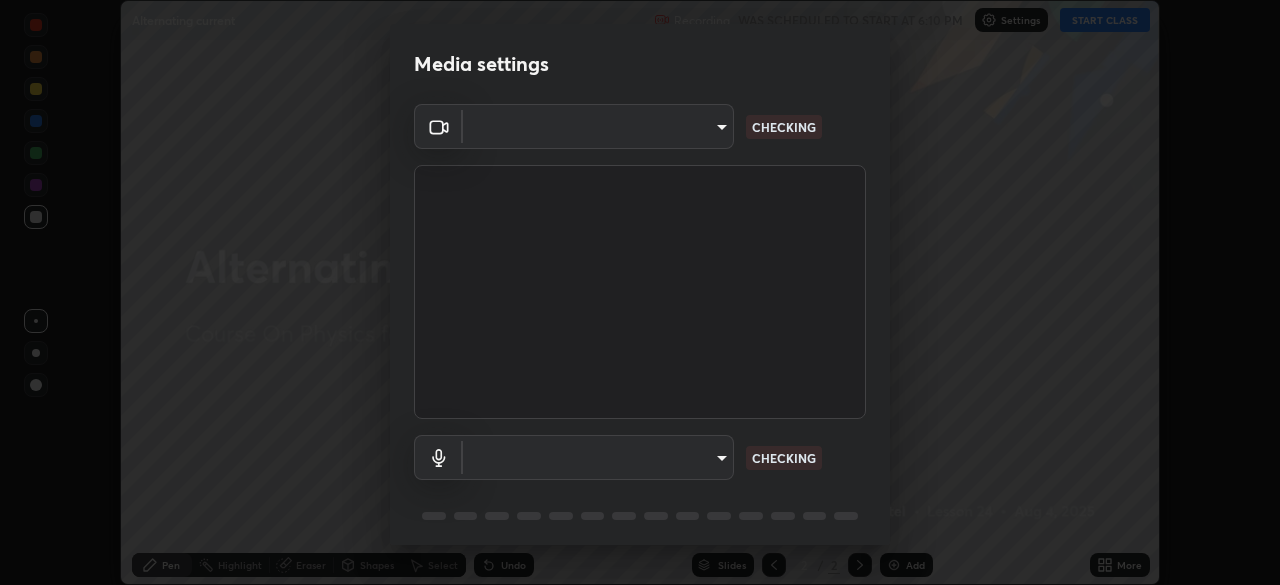 type on "b8f713a0fc2a4668ccd3874ce8ab2703f20e86d9f817921f365c1c4f78ca7a2c" 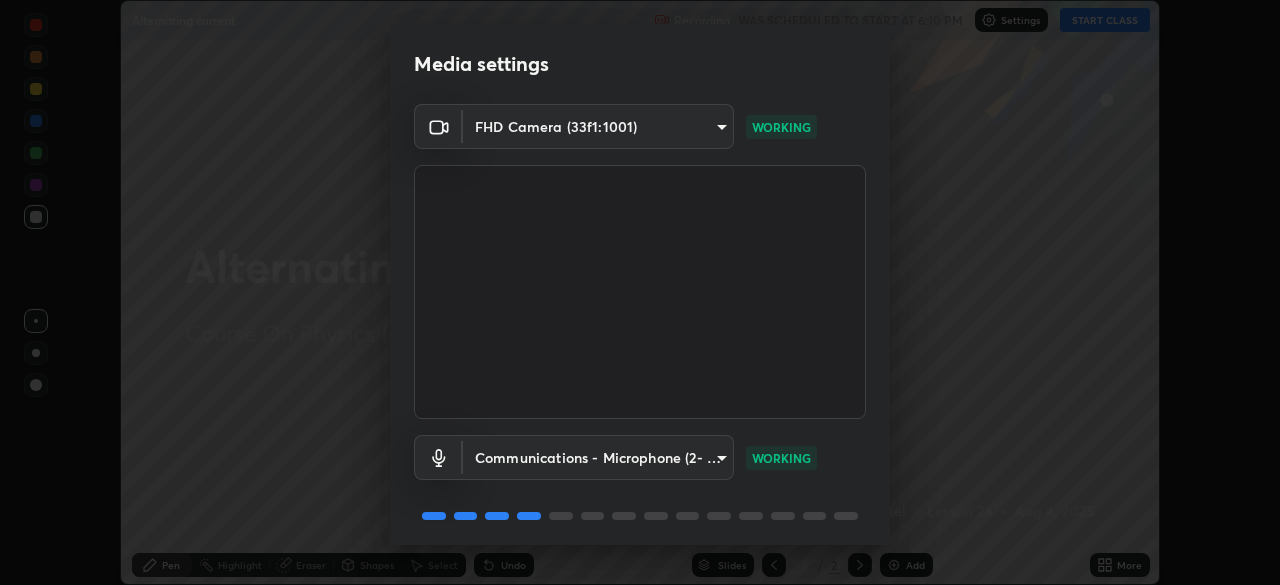 scroll, scrollTop: 71, scrollLeft: 0, axis: vertical 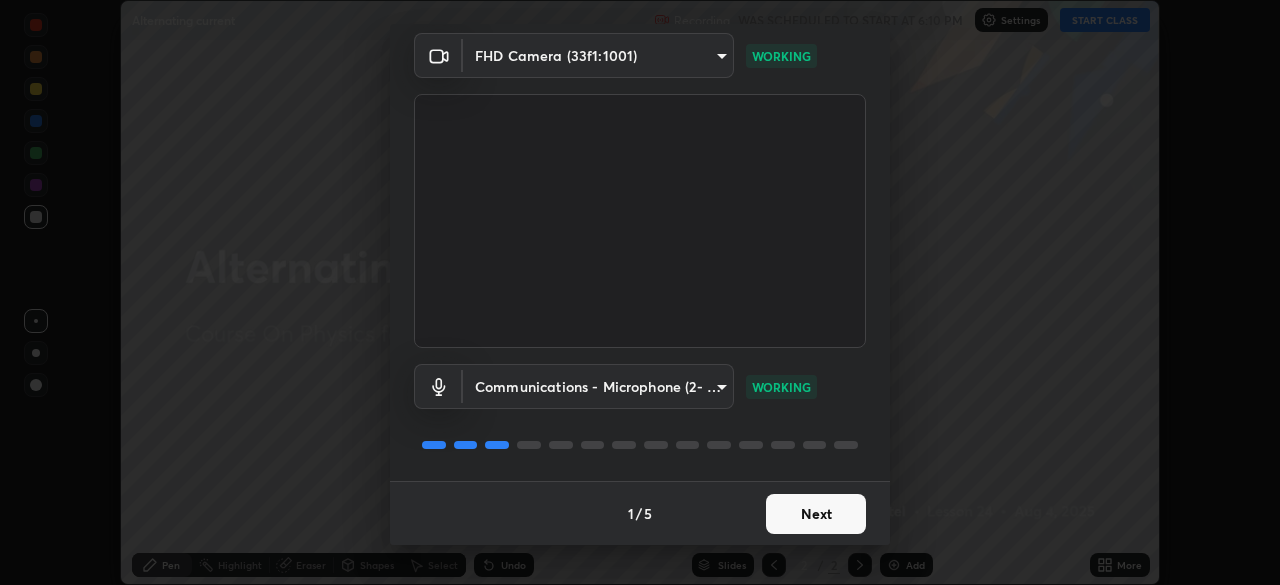 click on "Next" at bounding box center (816, 514) 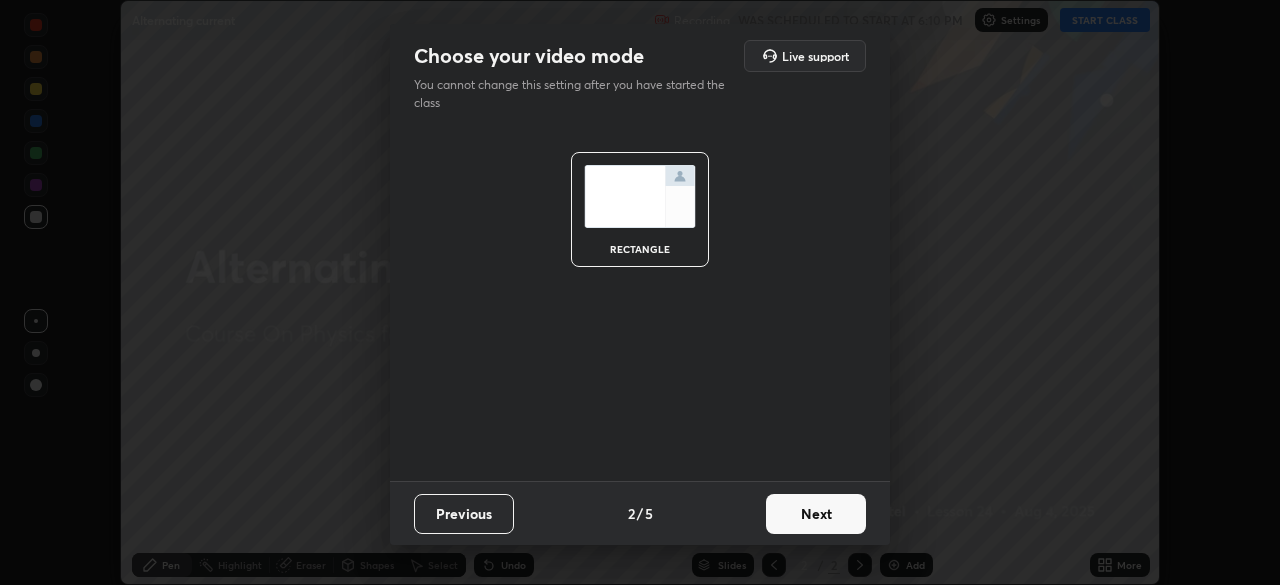click on "Next" at bounding box center [816, 514] 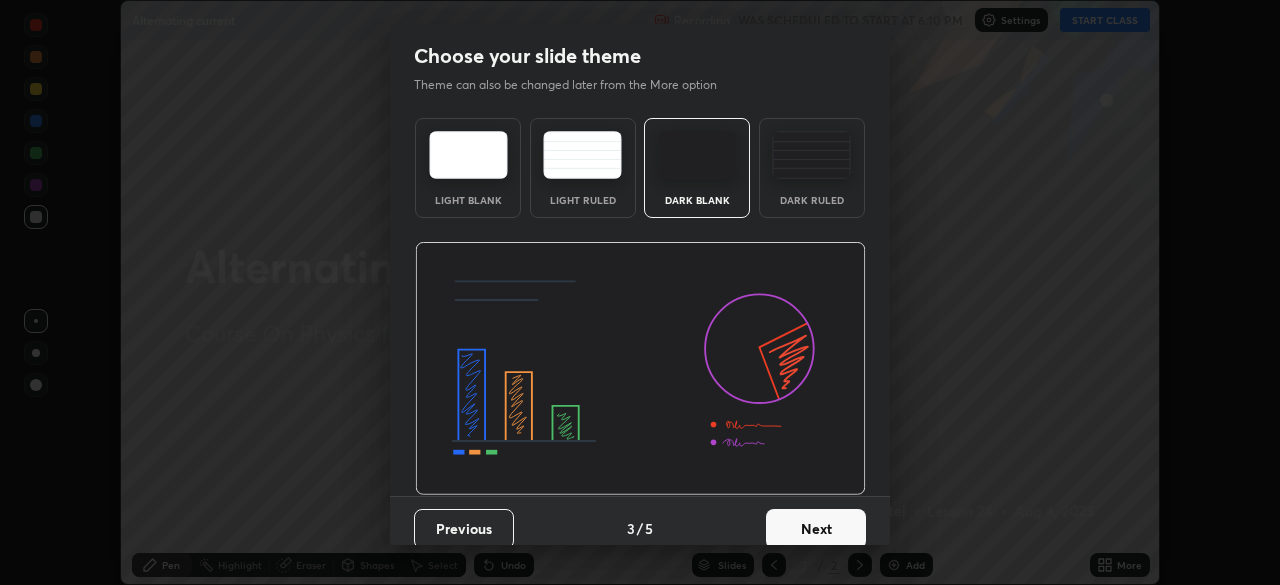 click on "Next" at bounding box center (816, 529) 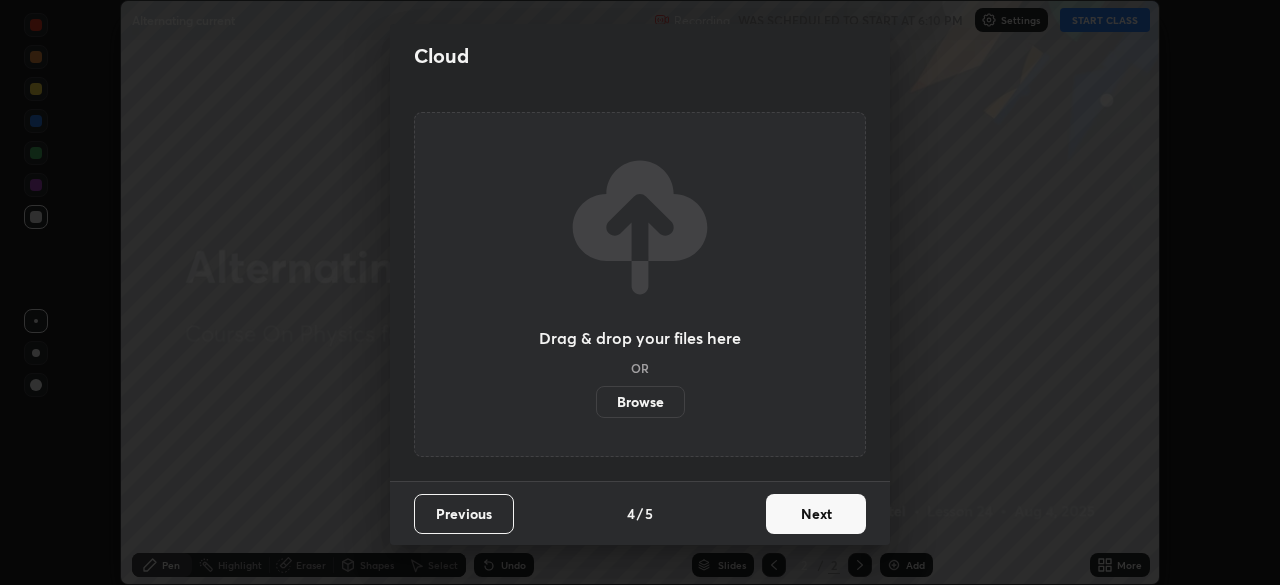 click on "Next" at bounding box center [816, 514] 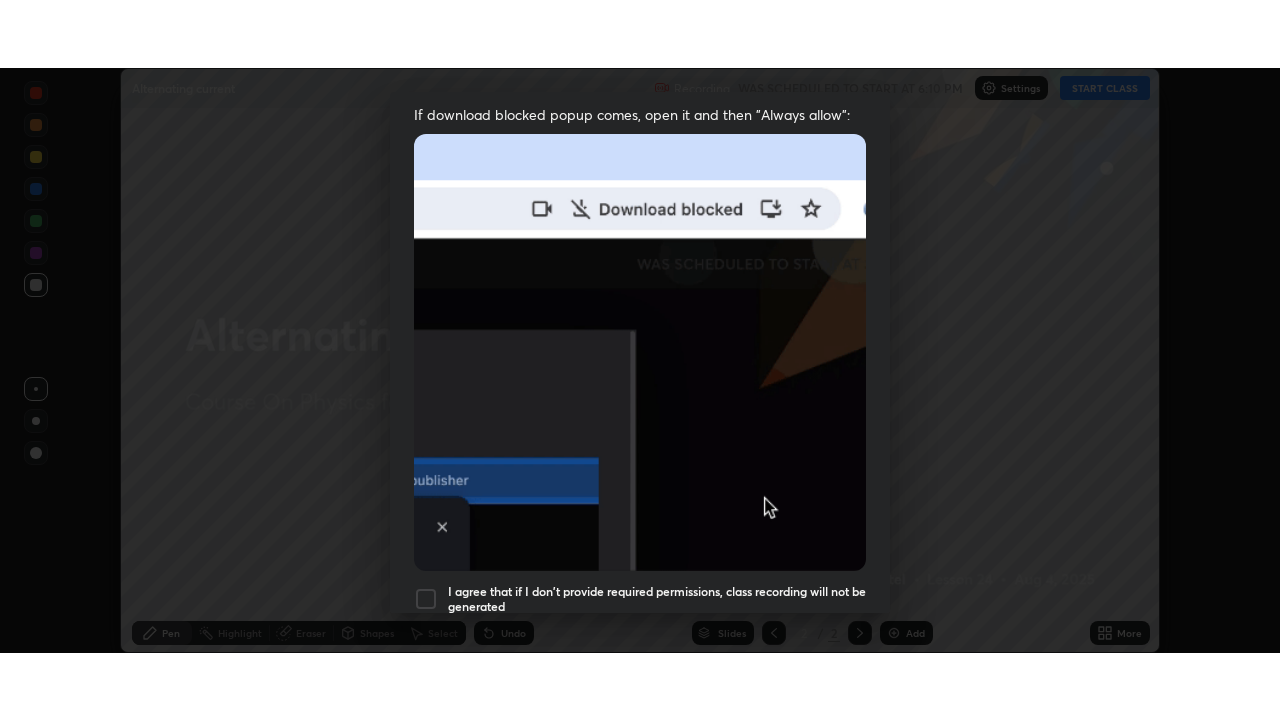 scroll, scrollTop: 479, scrollLeft: 0, axis: vertical 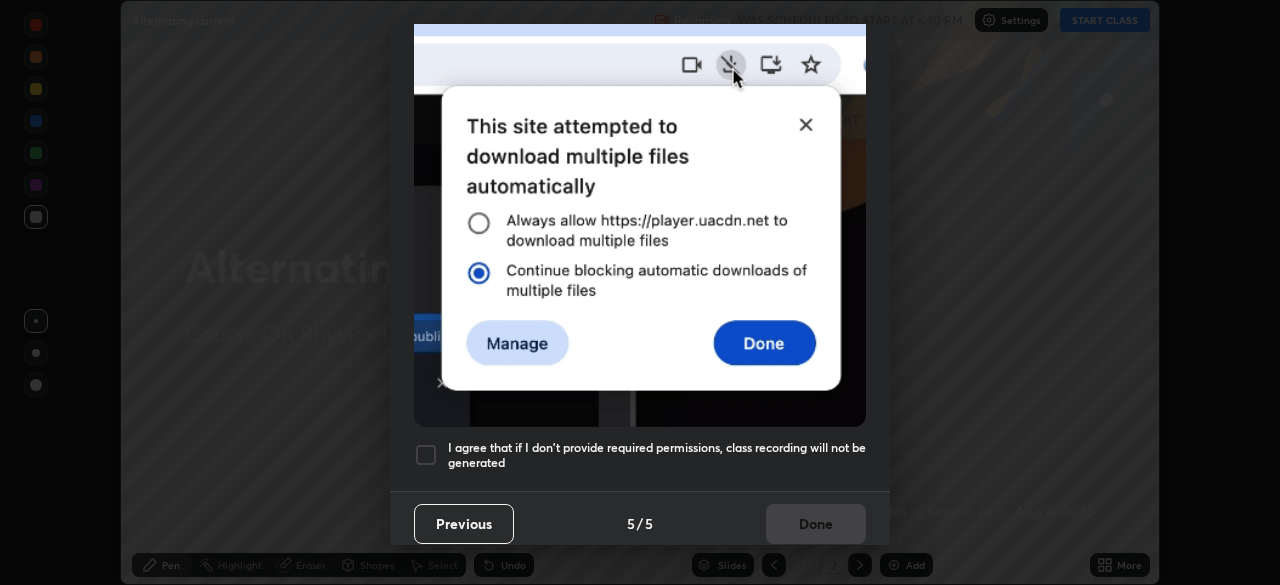 click on "I agree that if I don't provide required permissions, class recording will not be generated" at bounding box center (657, 455) 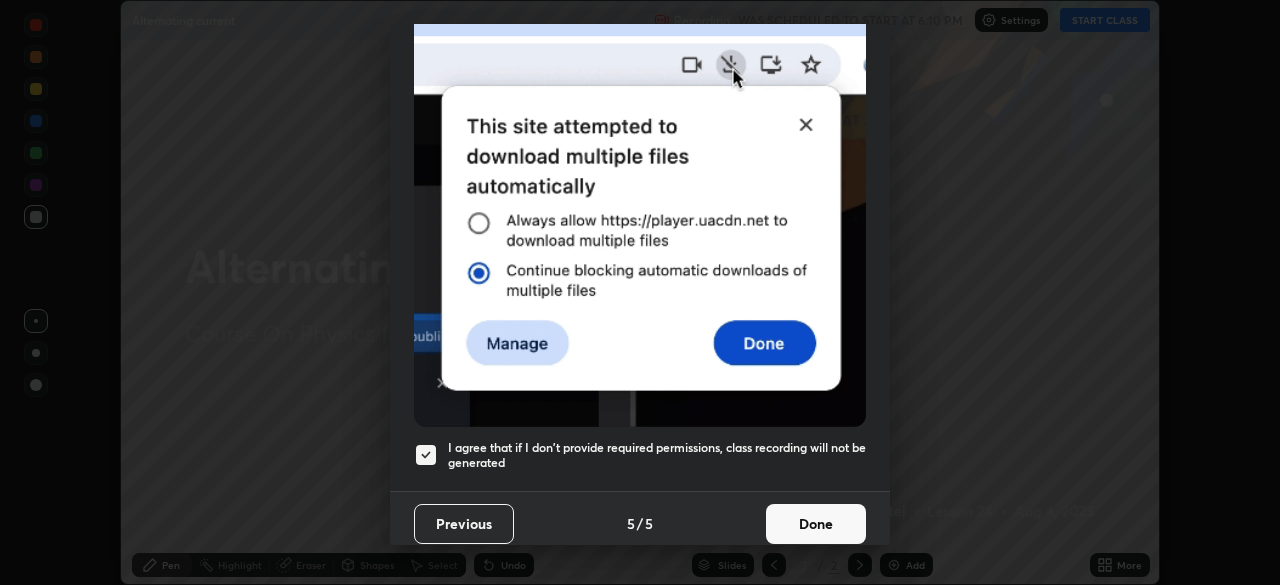click on "Done" at bounding box center (816, 524) 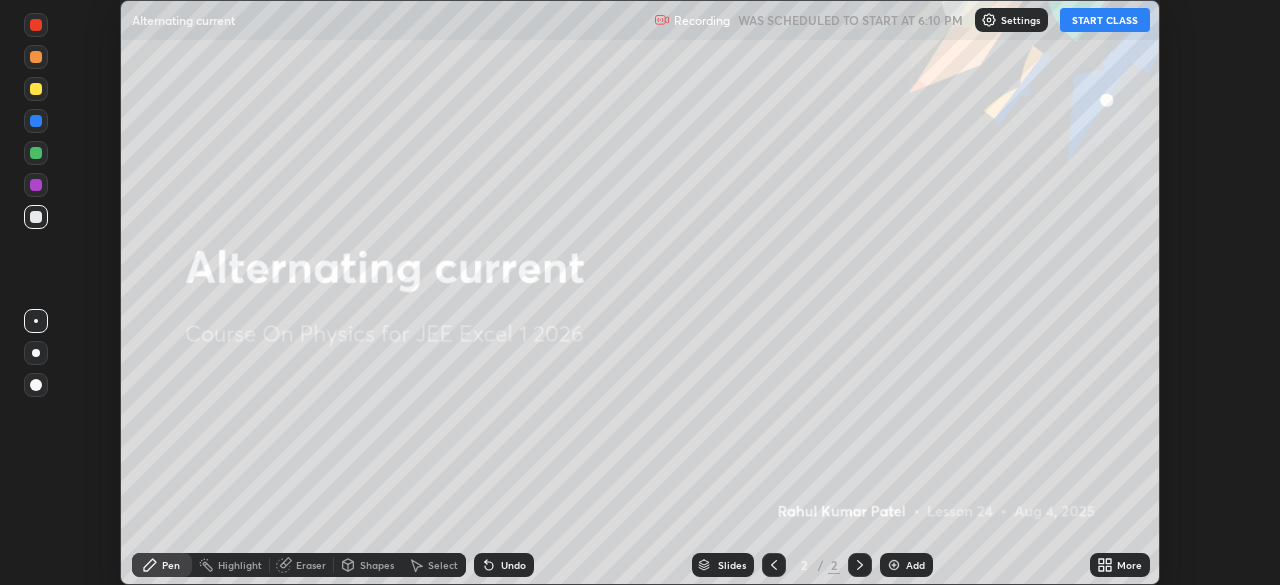 click at bounding box center [894, 565] 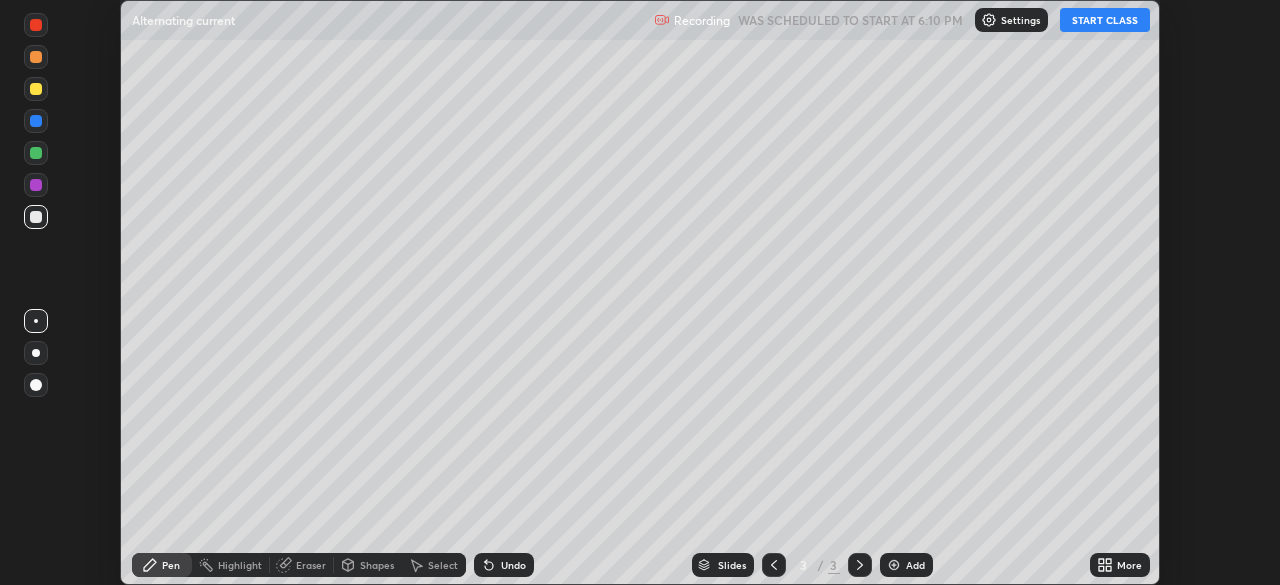 click on "START CLASS" at bounding box center [1105, 20] 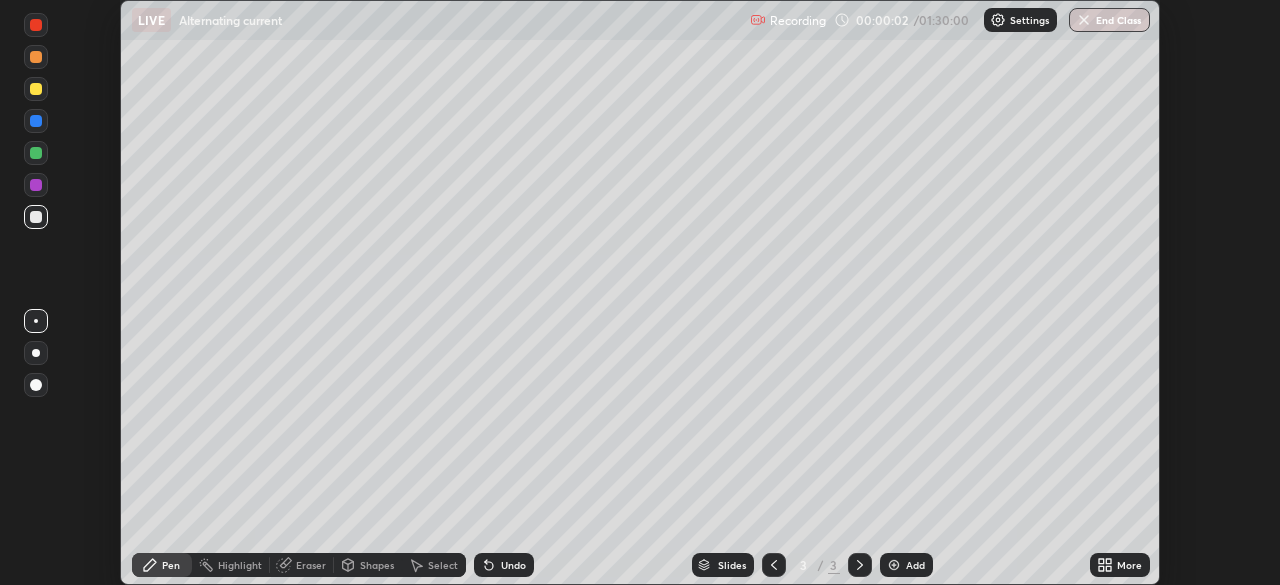 click 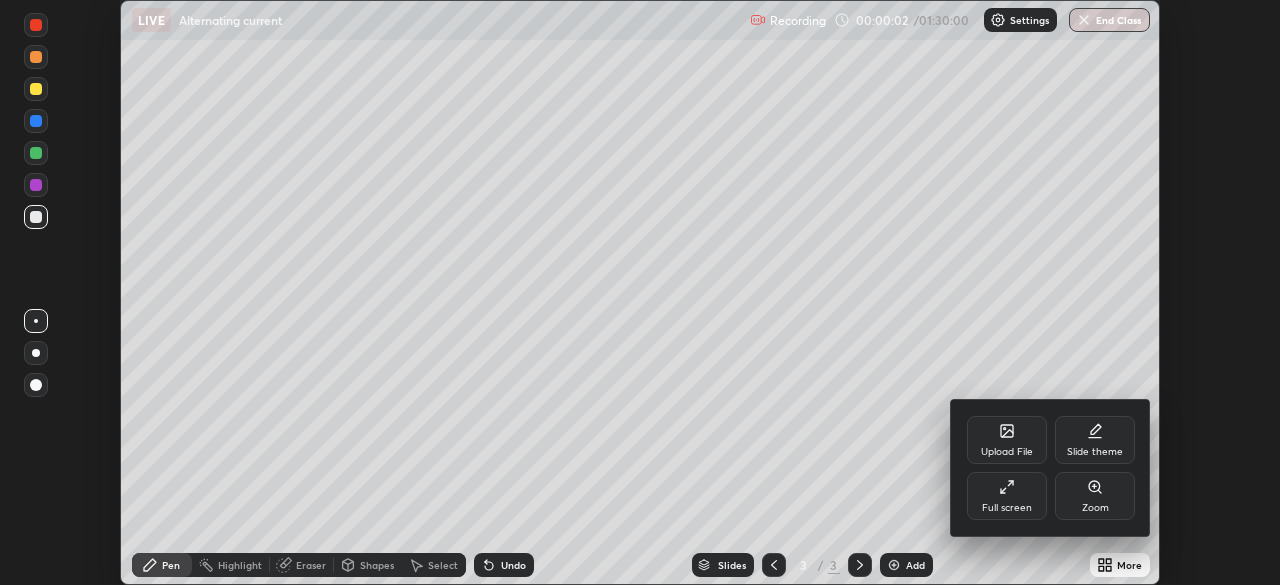 click on "Full screen" at bounding box center (1007, 508) 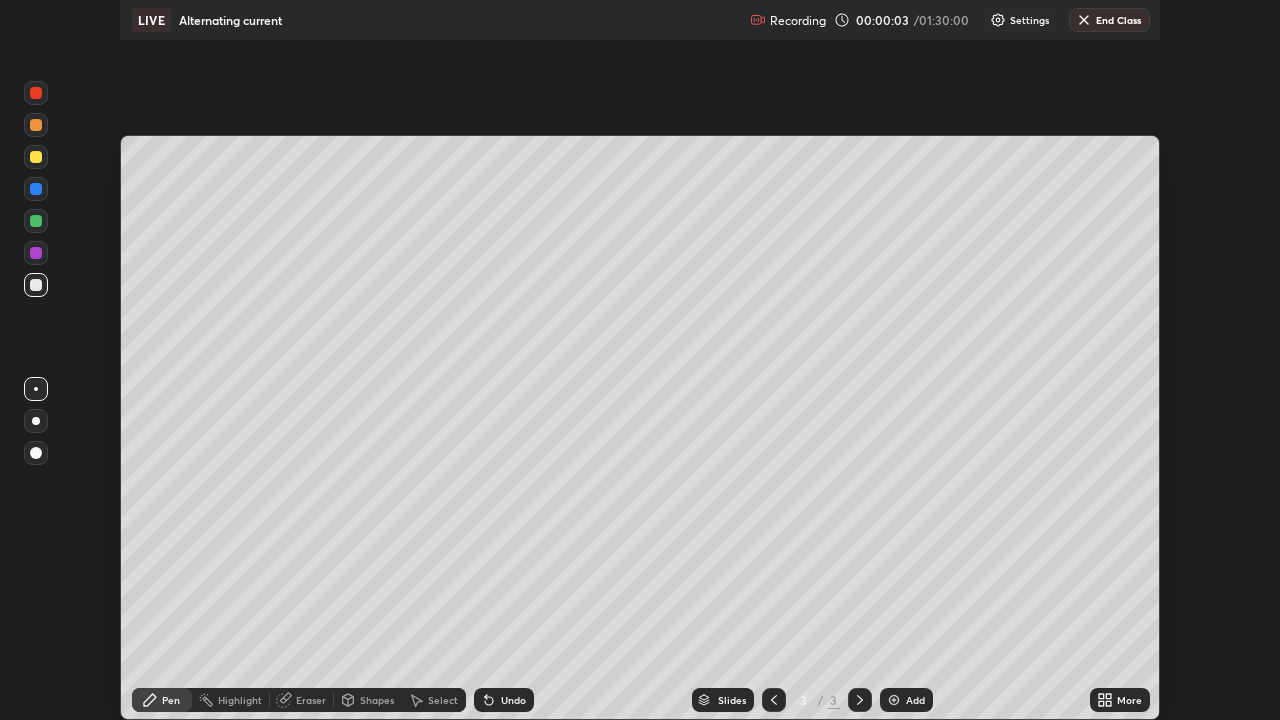 scroll, scrollTop: 99280, scrollLeft: 98720, axis: both 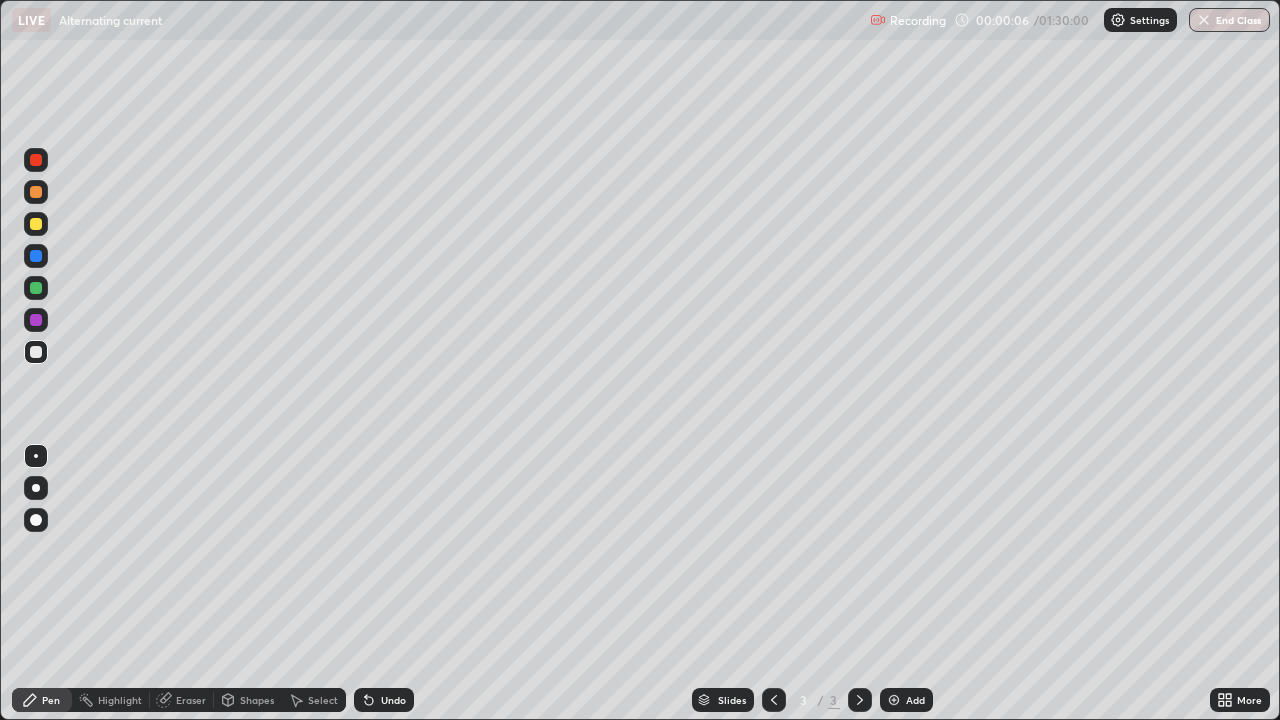 click at bounding box center [36, 192] 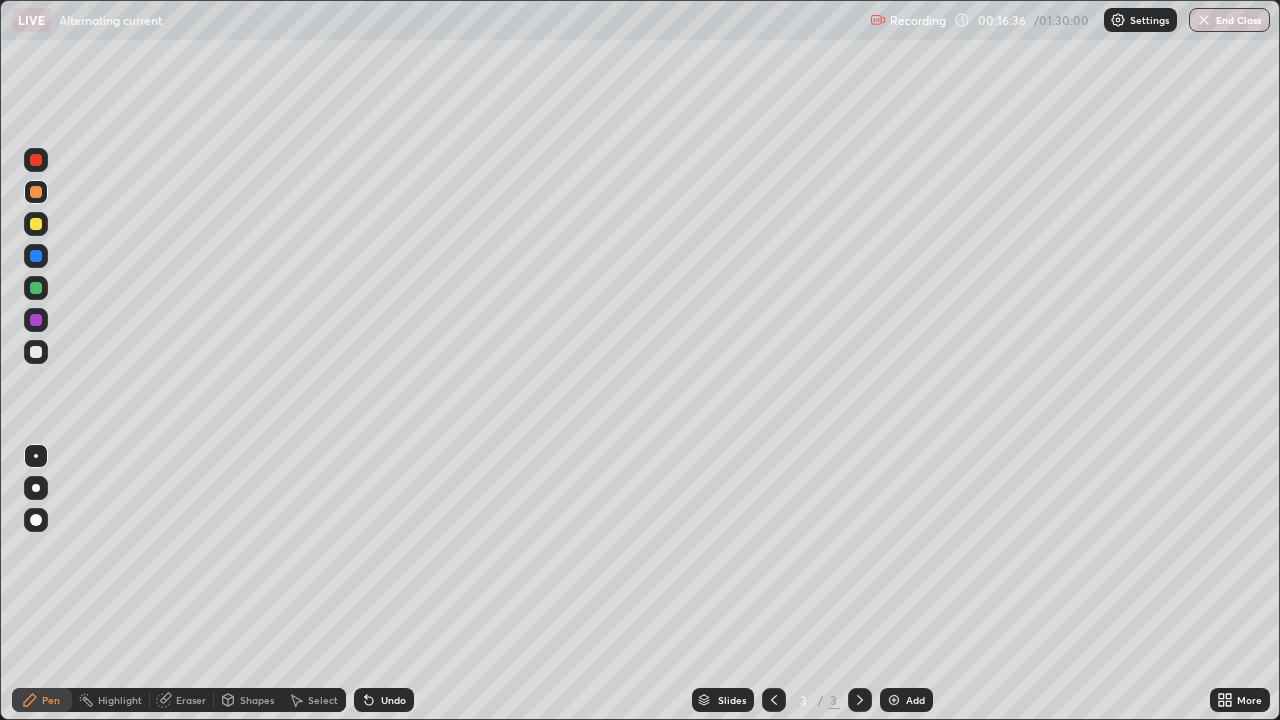 click at bounding box center (894, 700) 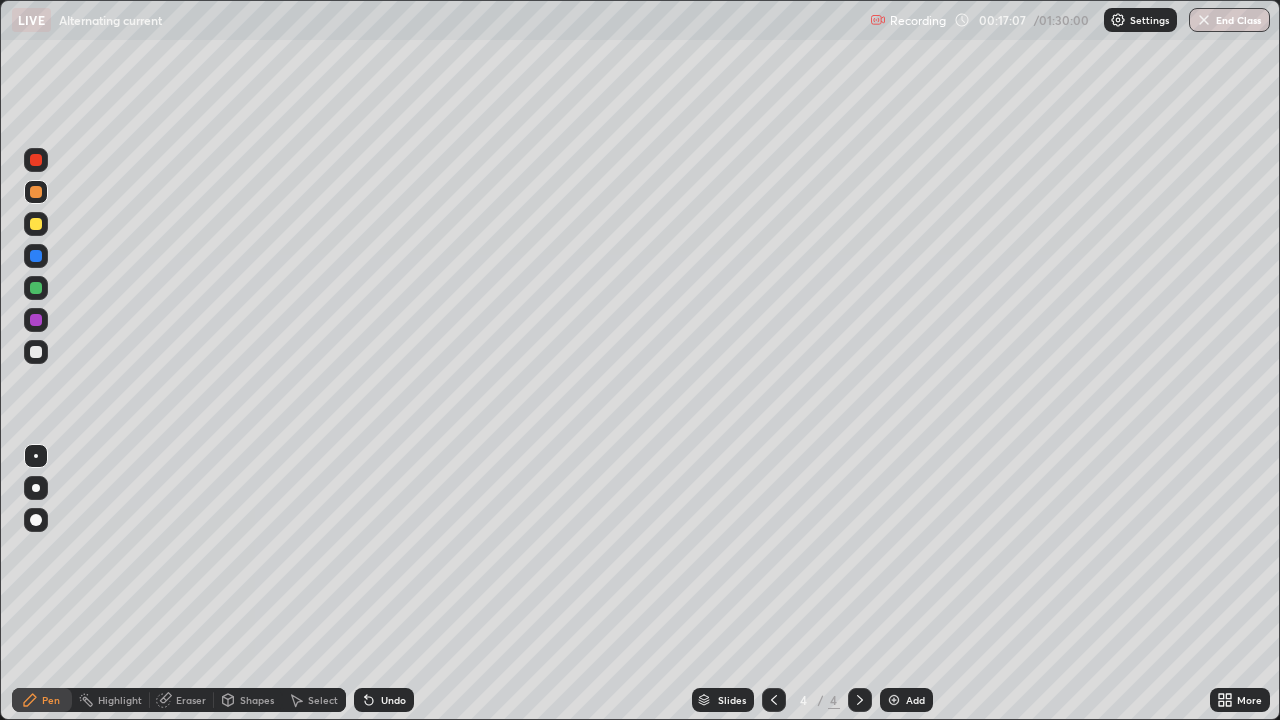 click at bounding box center [36, 192] 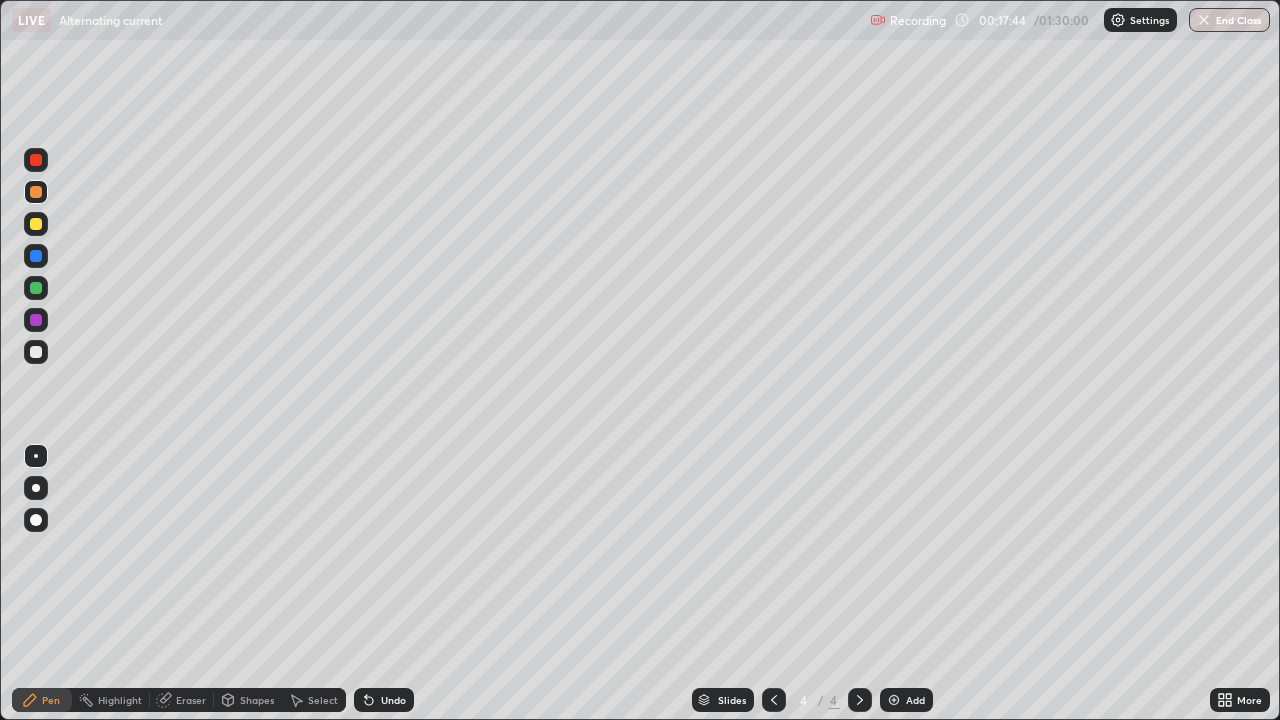 click on "Eraser" at bounding box center (182, 700) 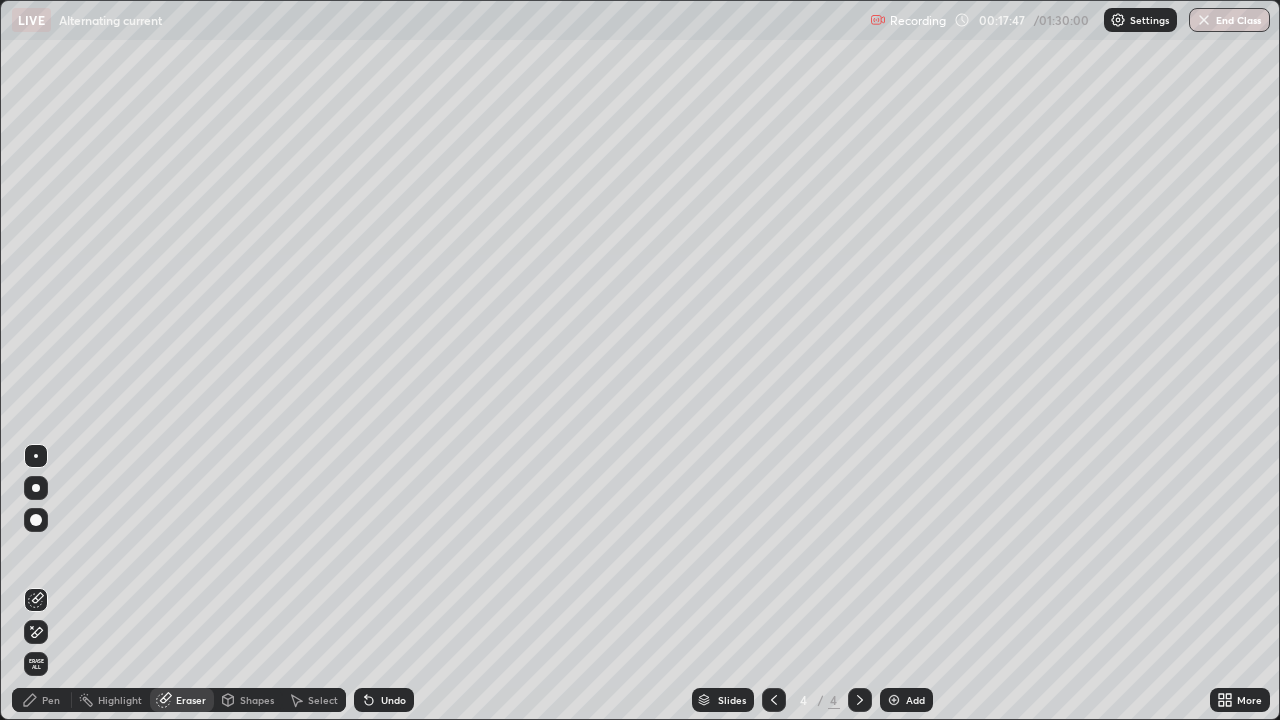 click on "Pen" at bounding box center [51, 700] 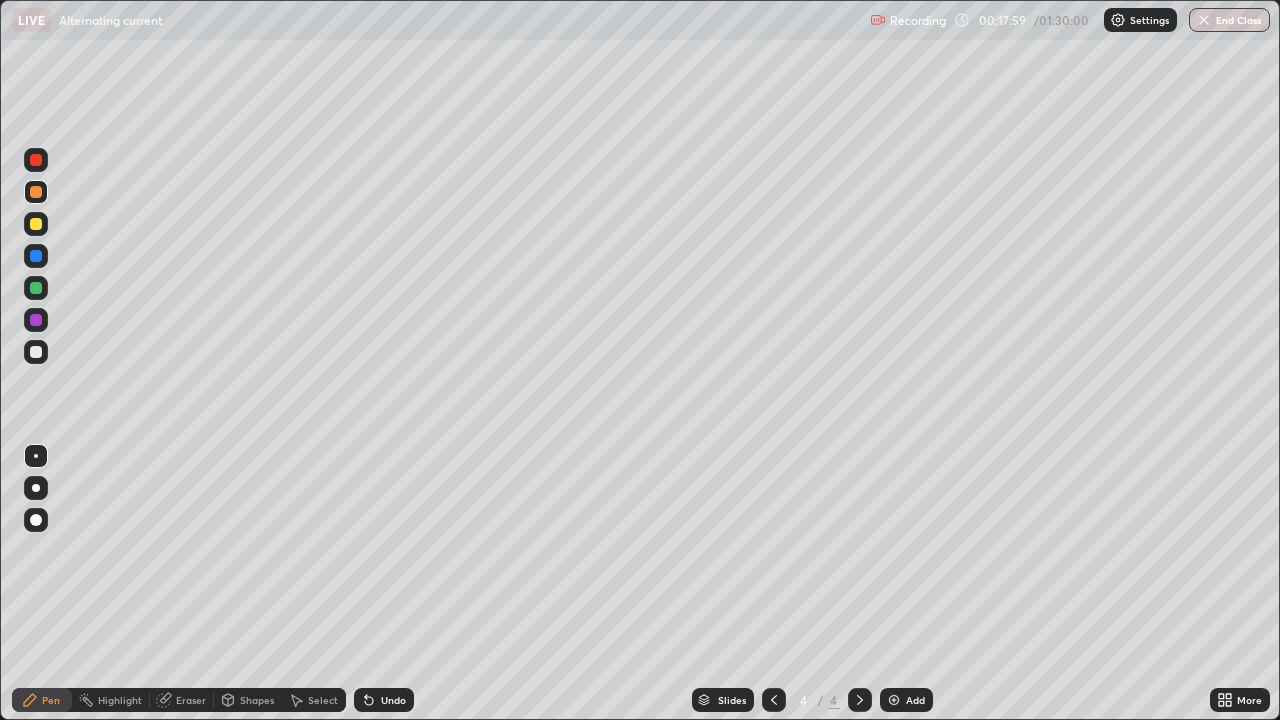 click at bounding box center [36, 288] 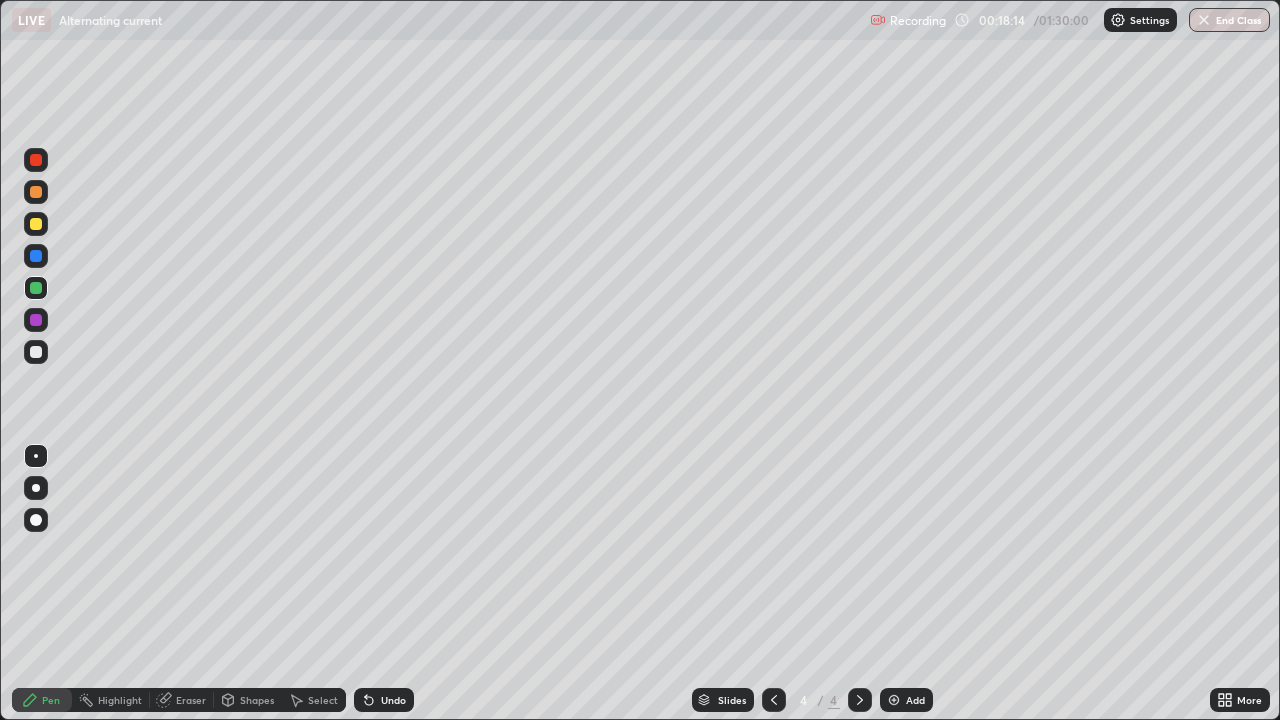 click 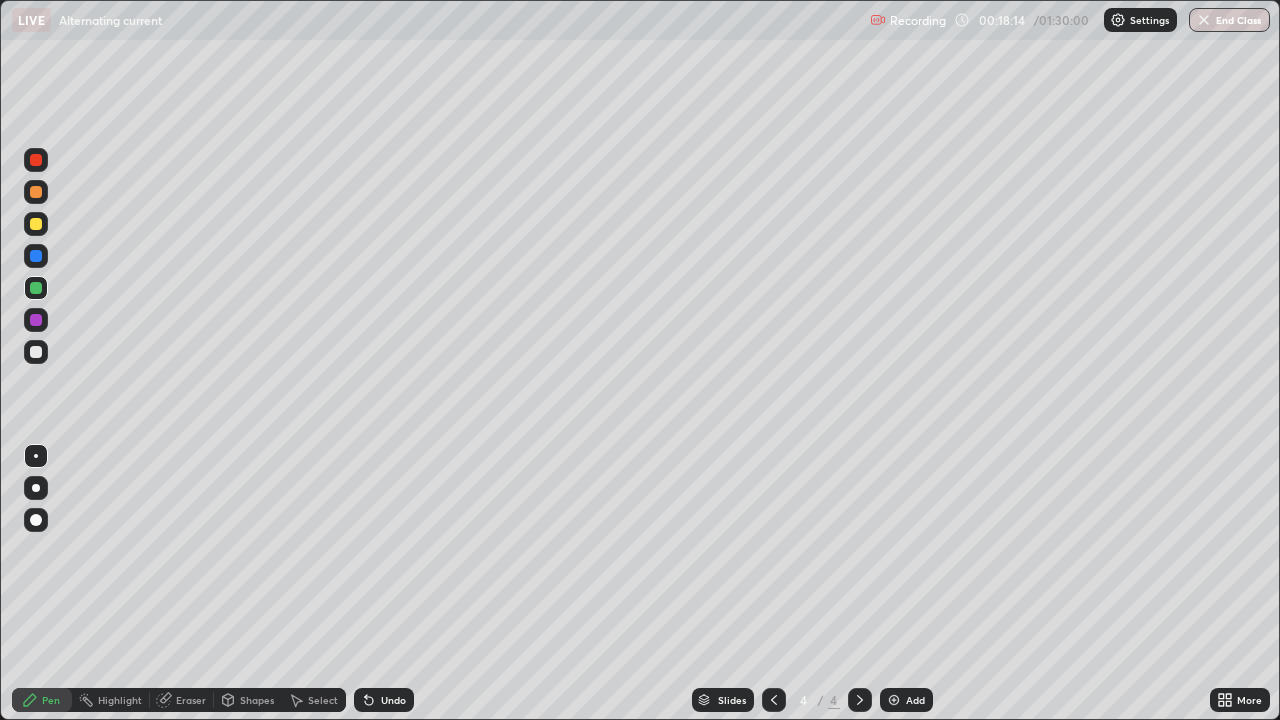 click 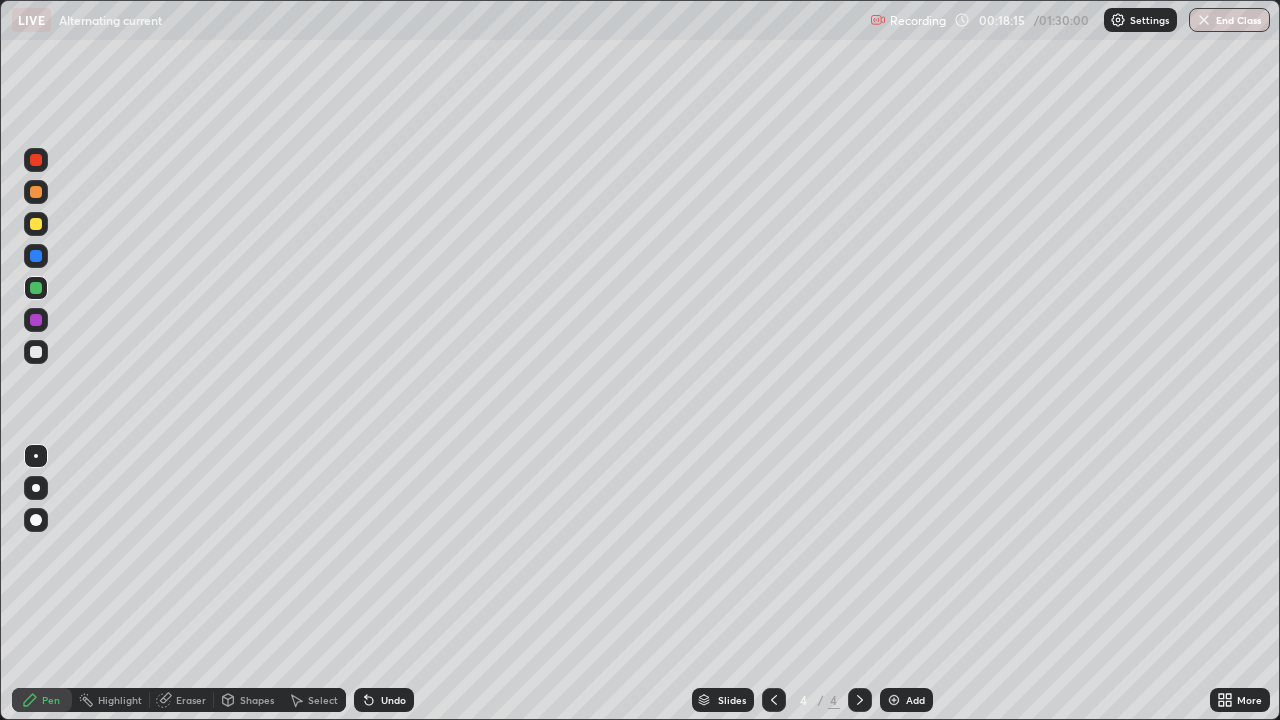 click 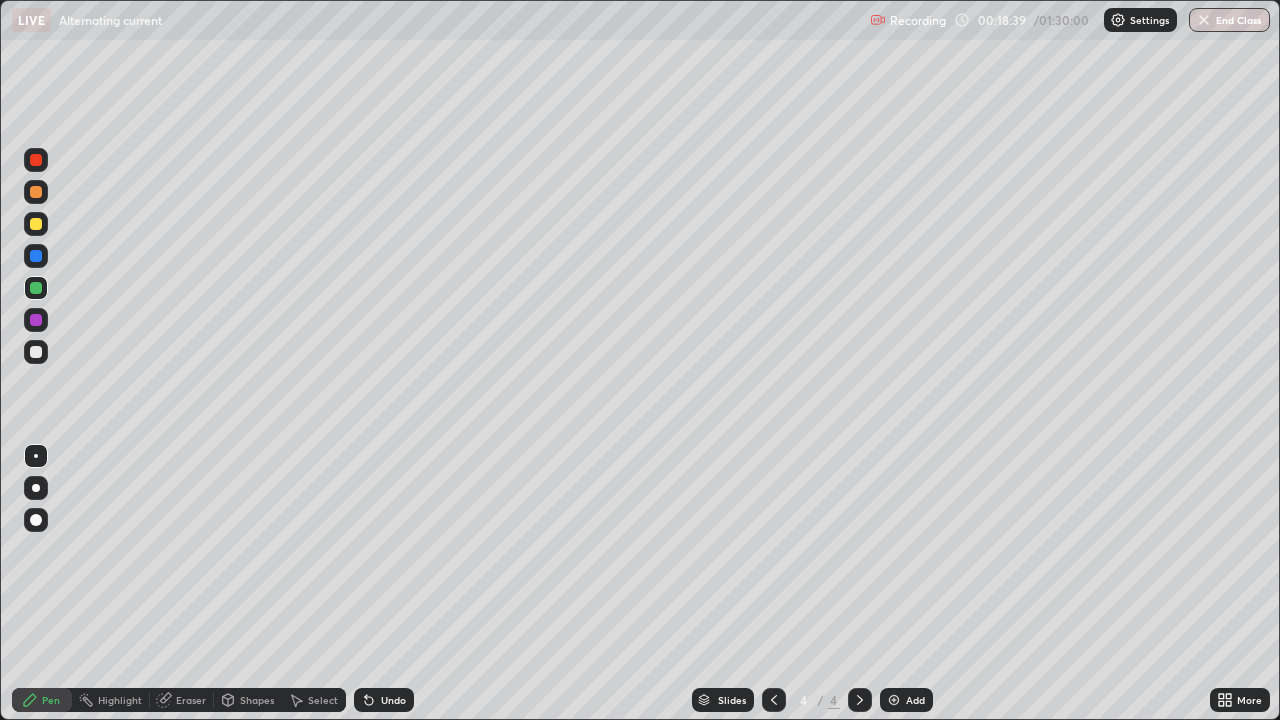 click on "Undo" at bounding box center (384, 700) 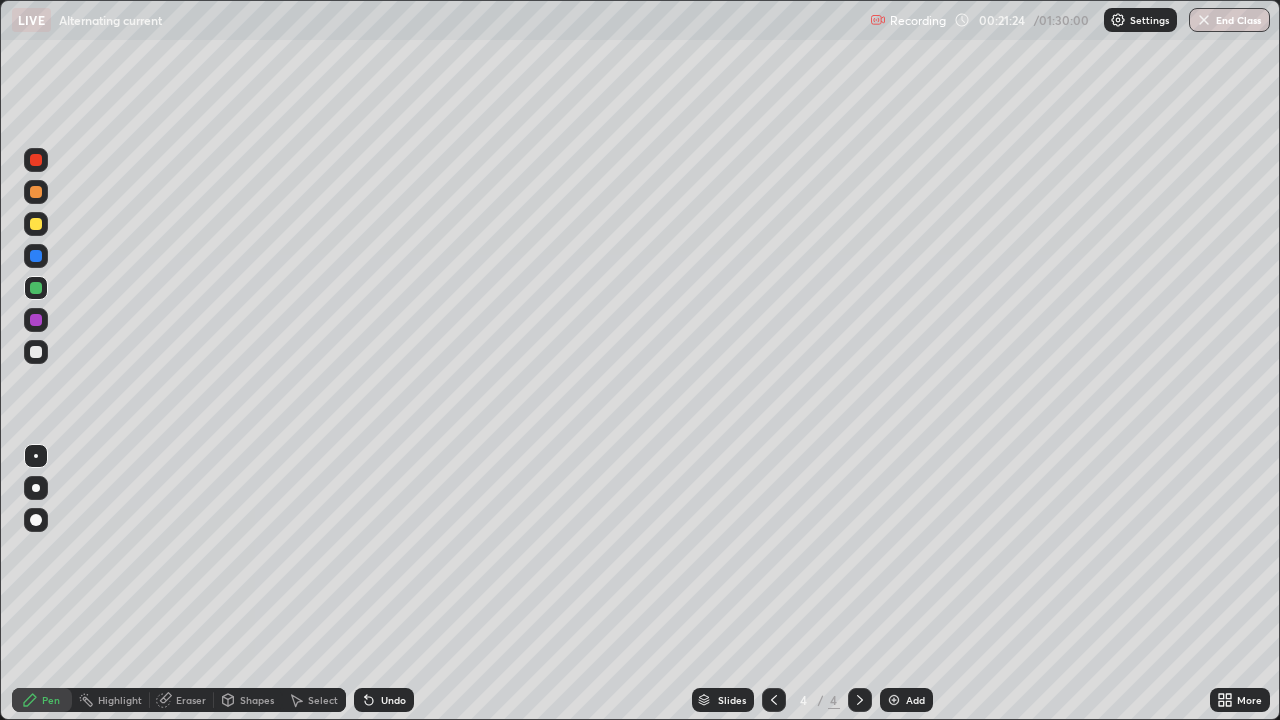 click on "Add" at bounding box center [915, 700] 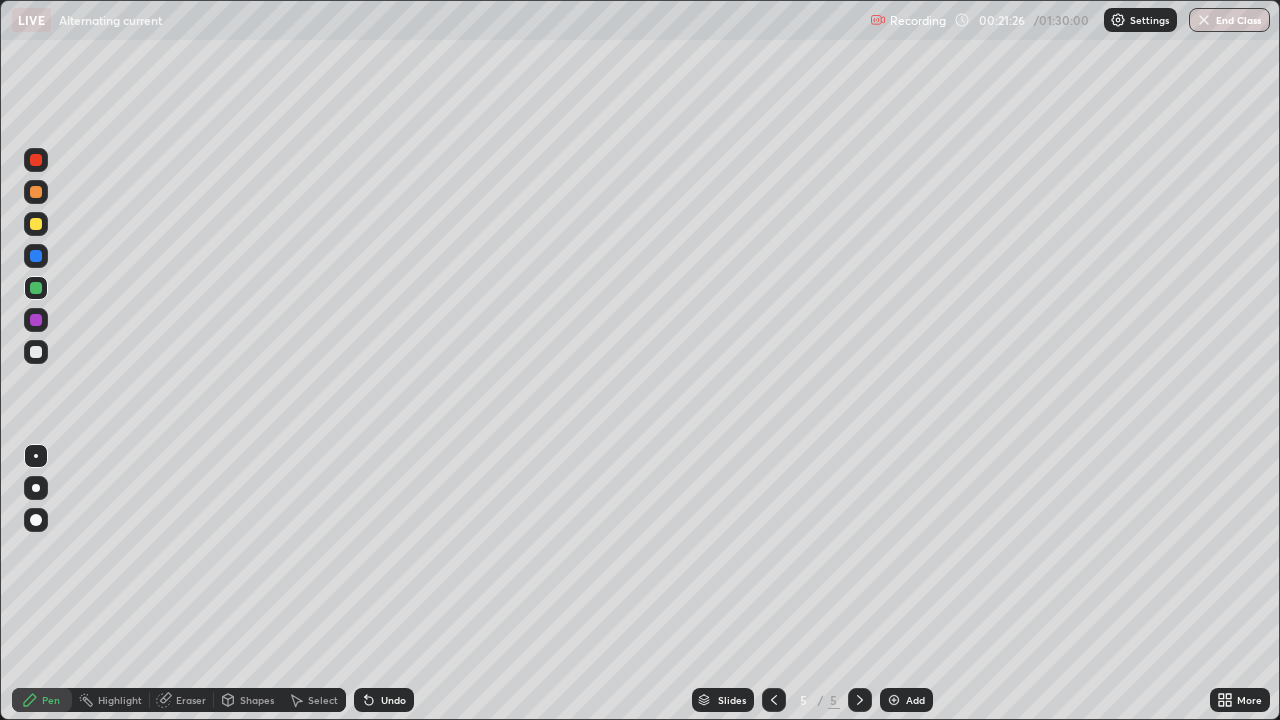 click at bounding box center (36, 192) 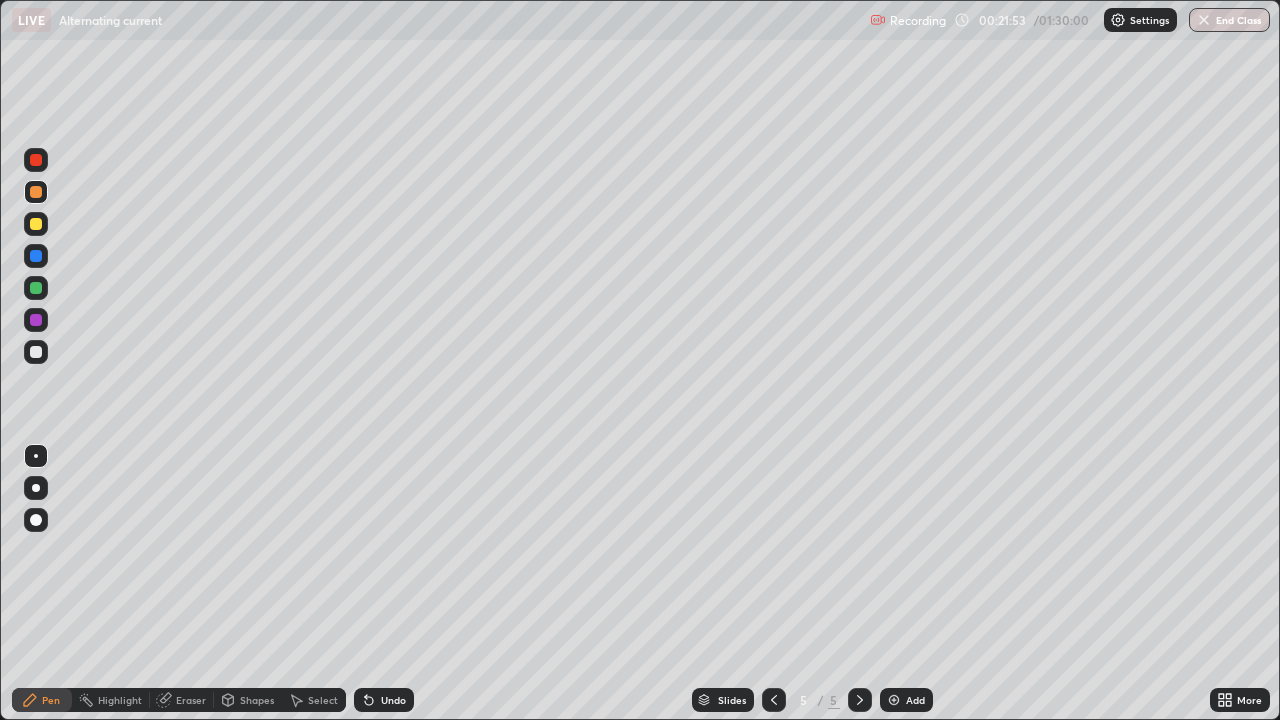 click at bounding box center [36, 352] 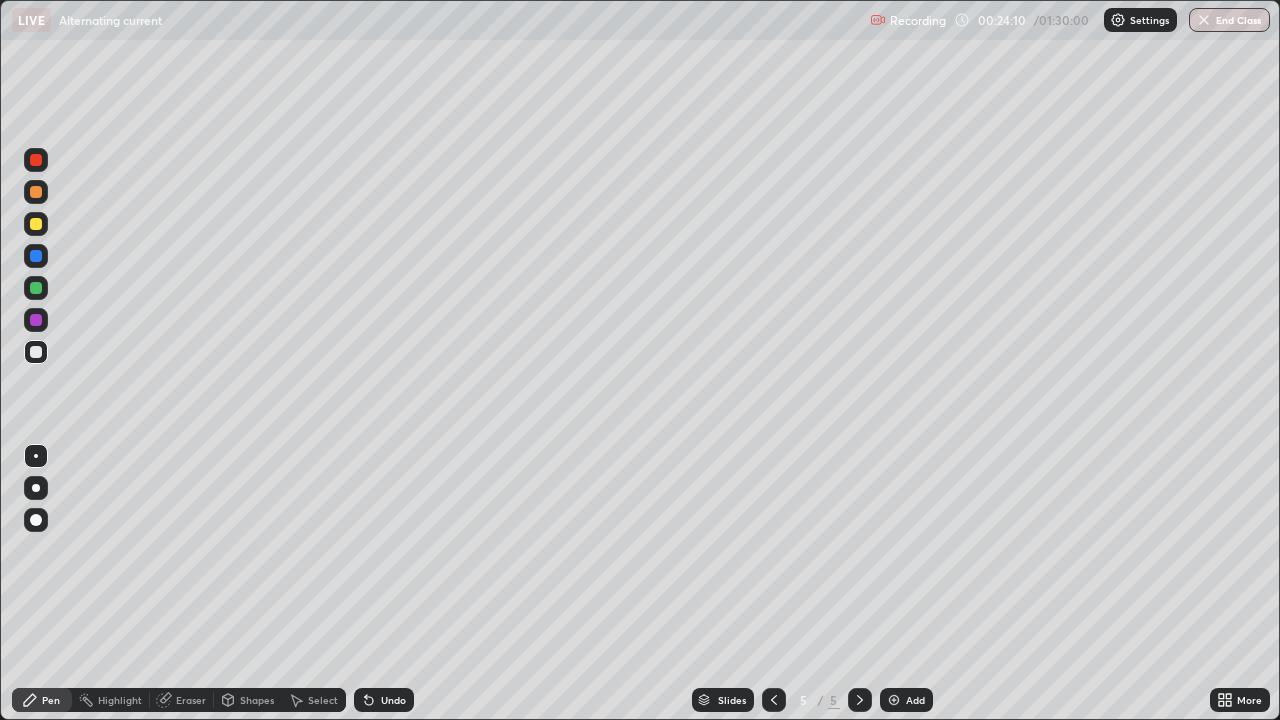 click at bounding box center (36, 320) 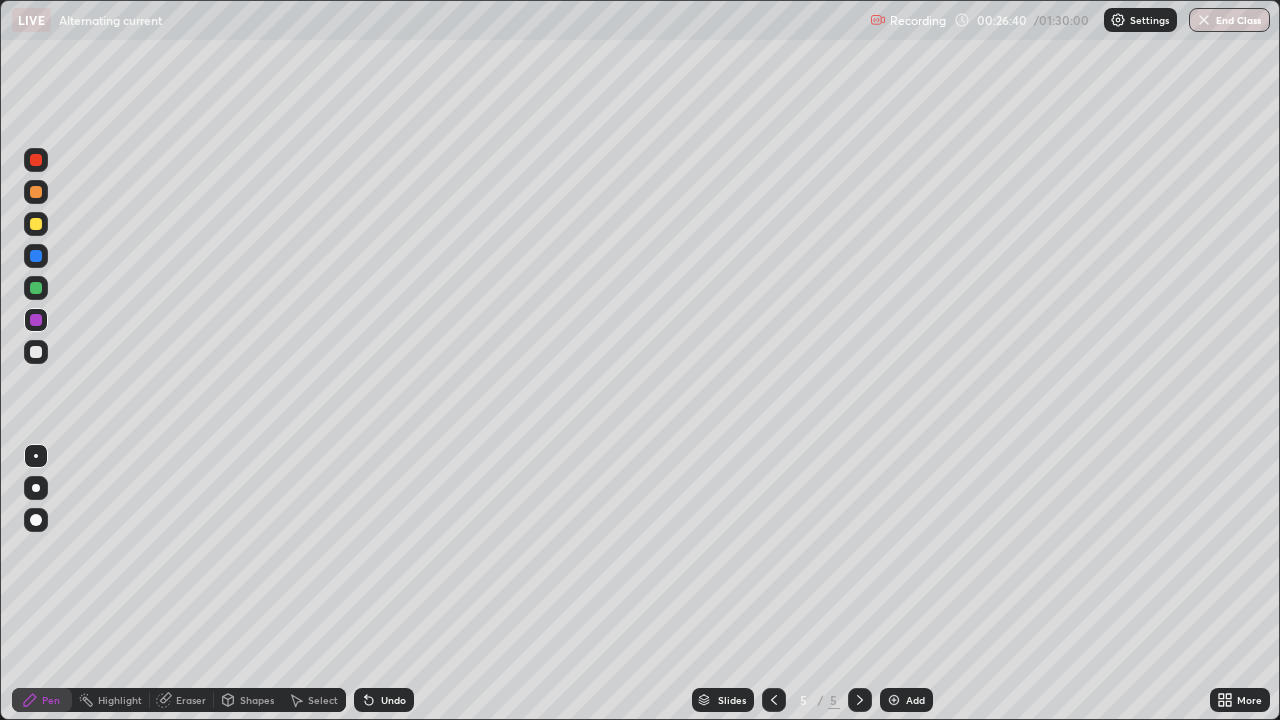 click on "Add" at bounding box center (915, 700) 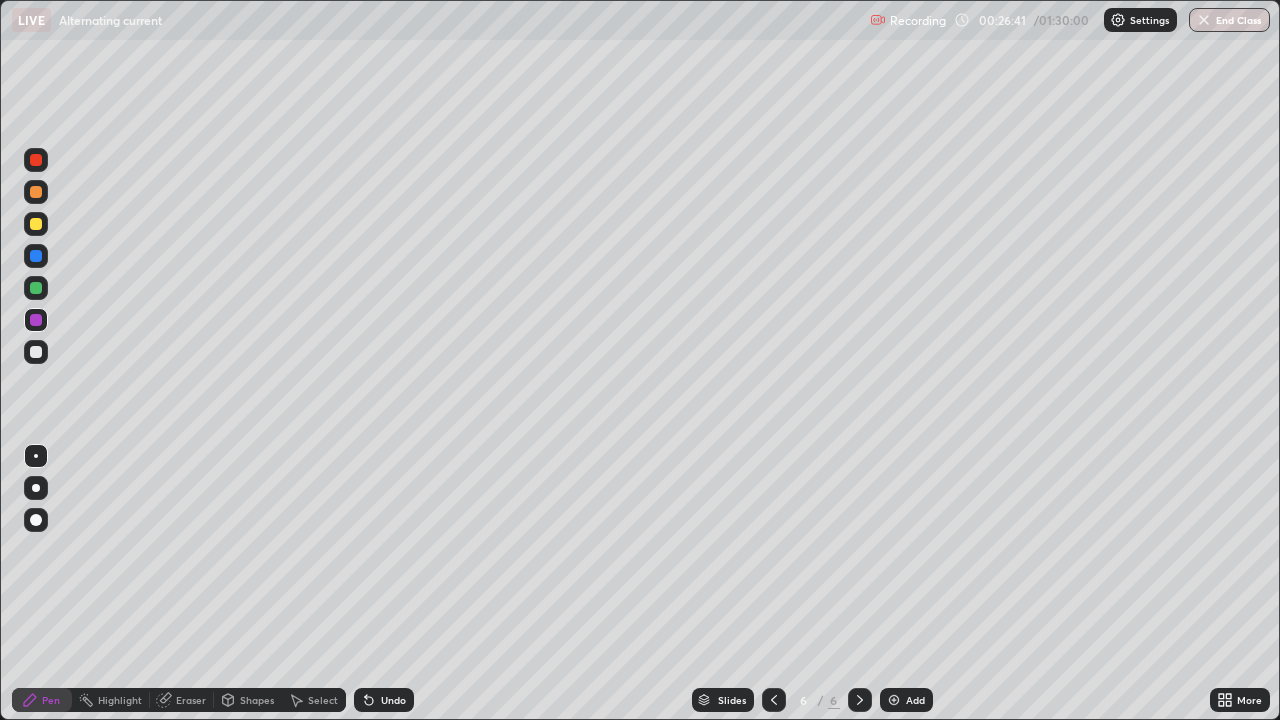 click at bounding box center (36, 192) 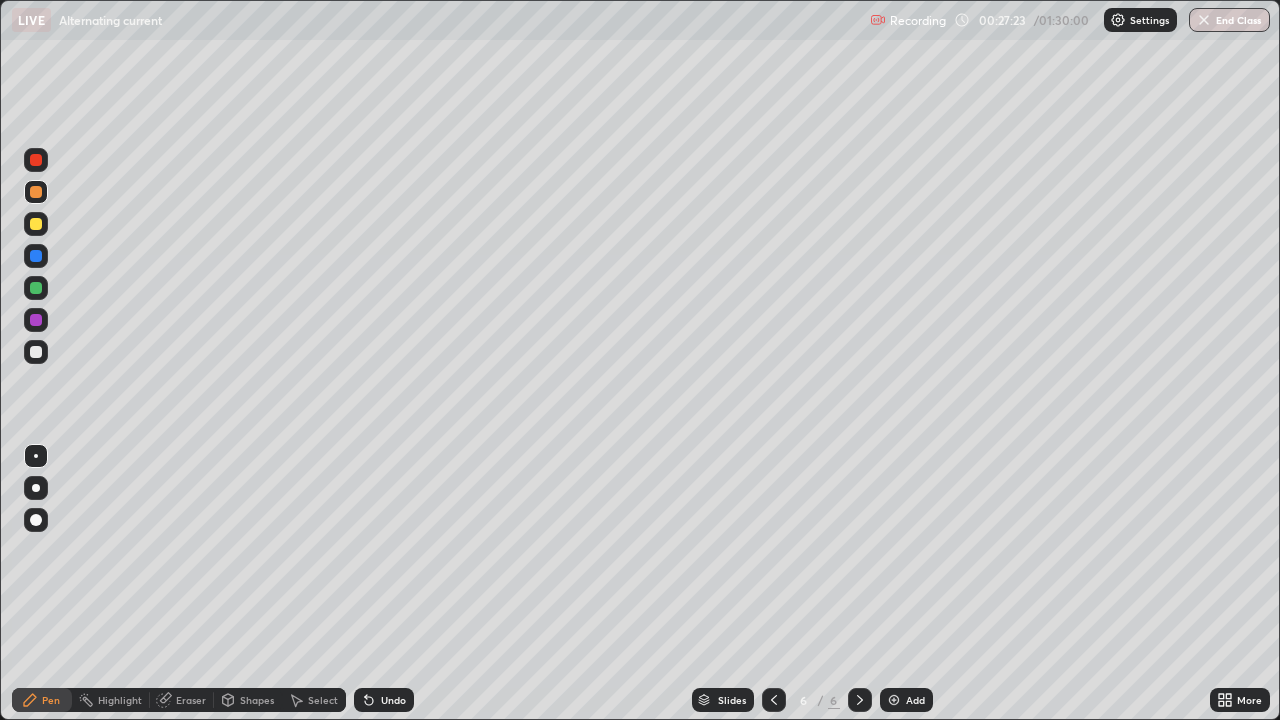 click at bounding box center (36, 320) 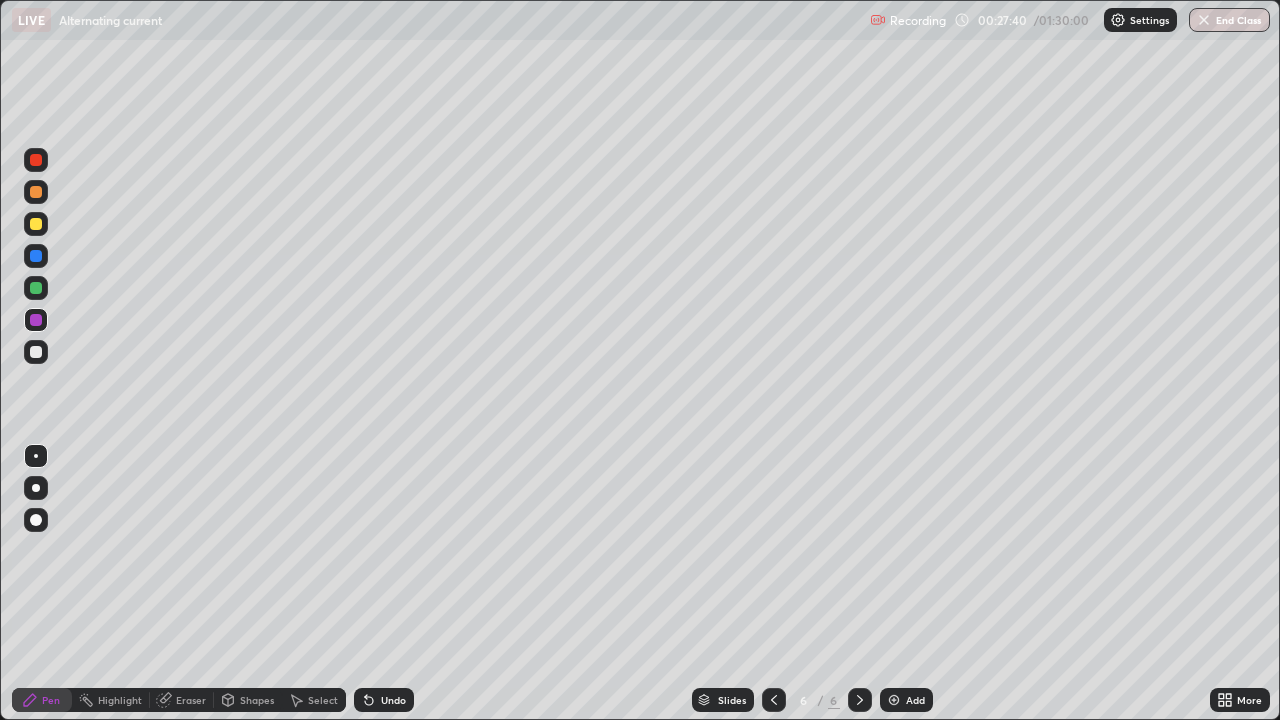 click at bounding box center (36, 288) 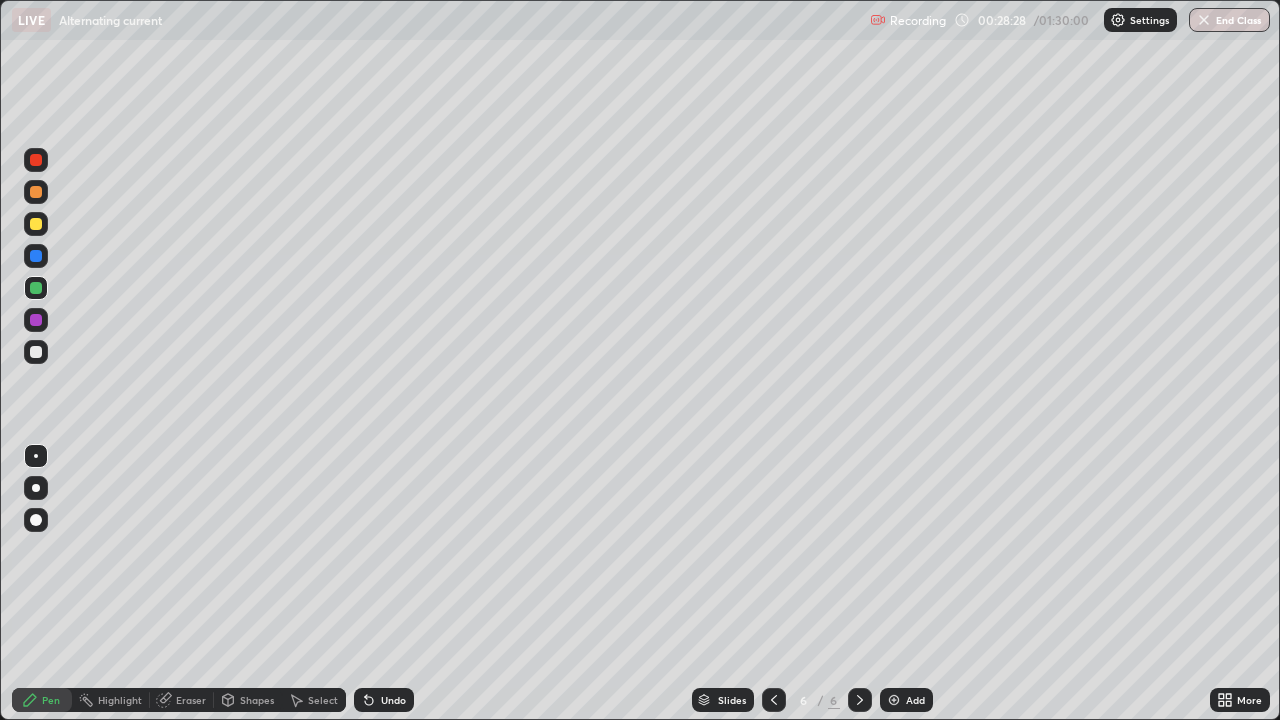 click at bounding box center (36, 256) 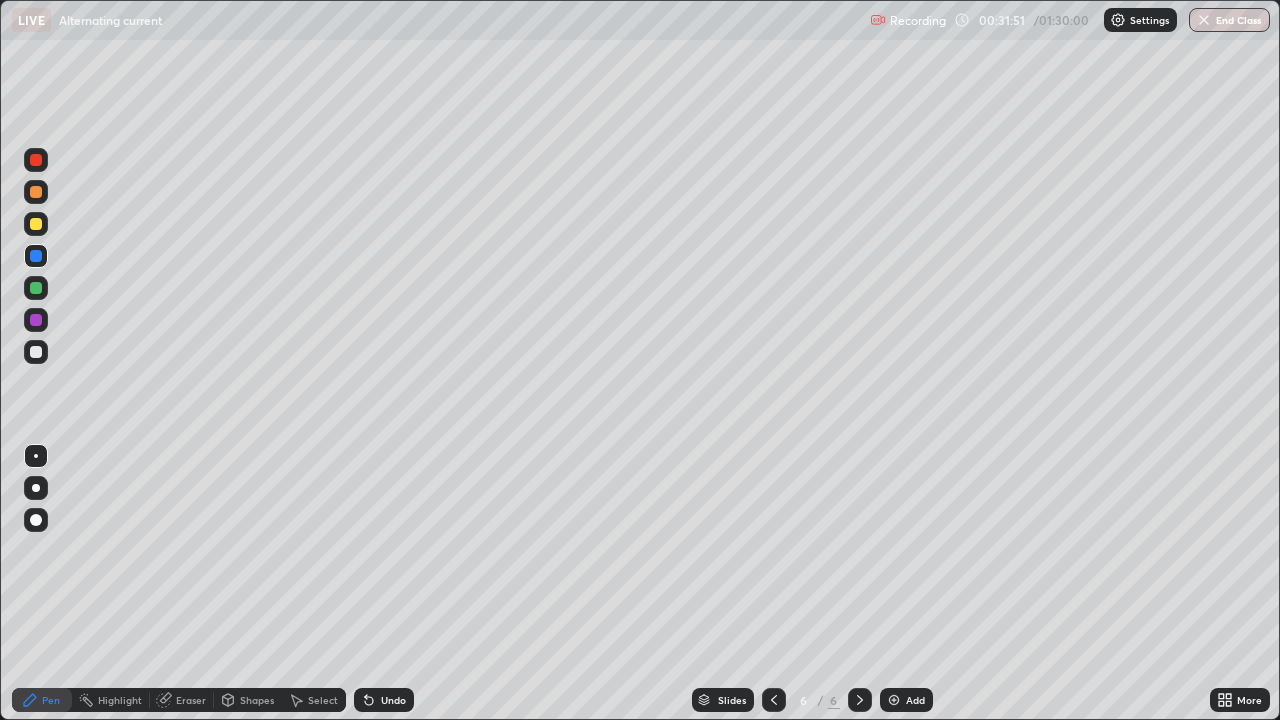 click at bounding box center [894, 700] 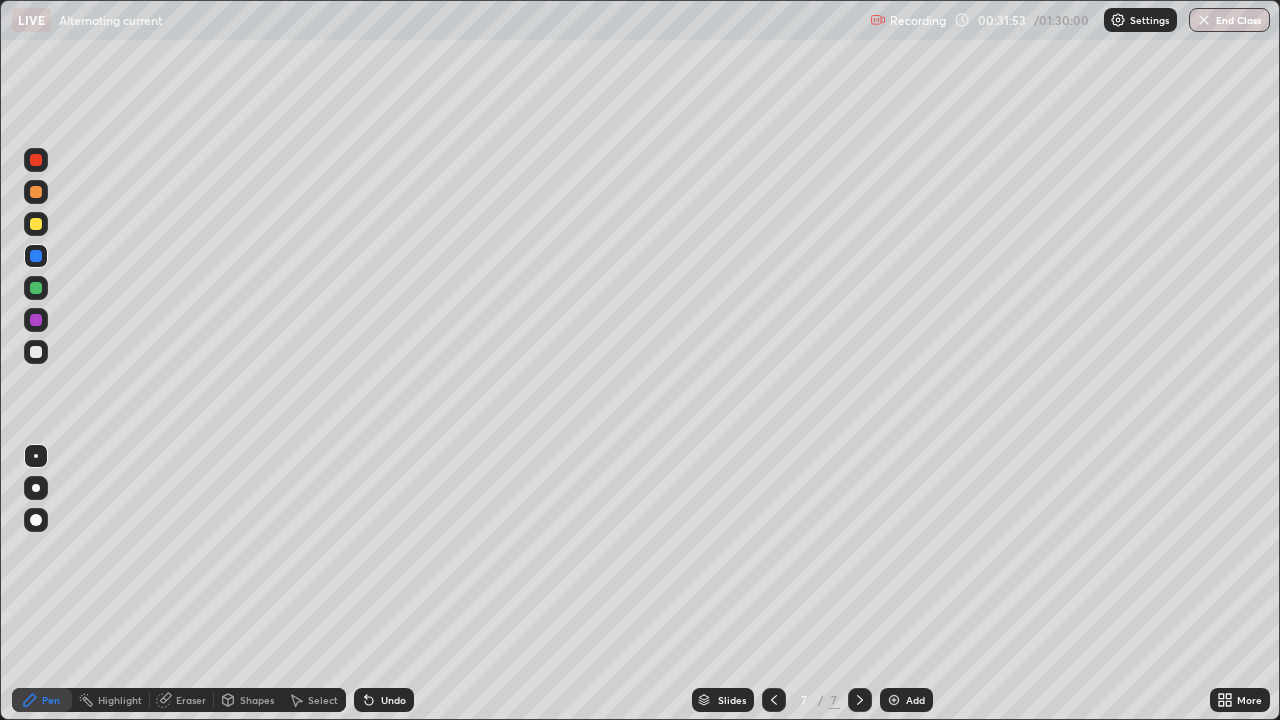 click at bounding box center (36, 192) 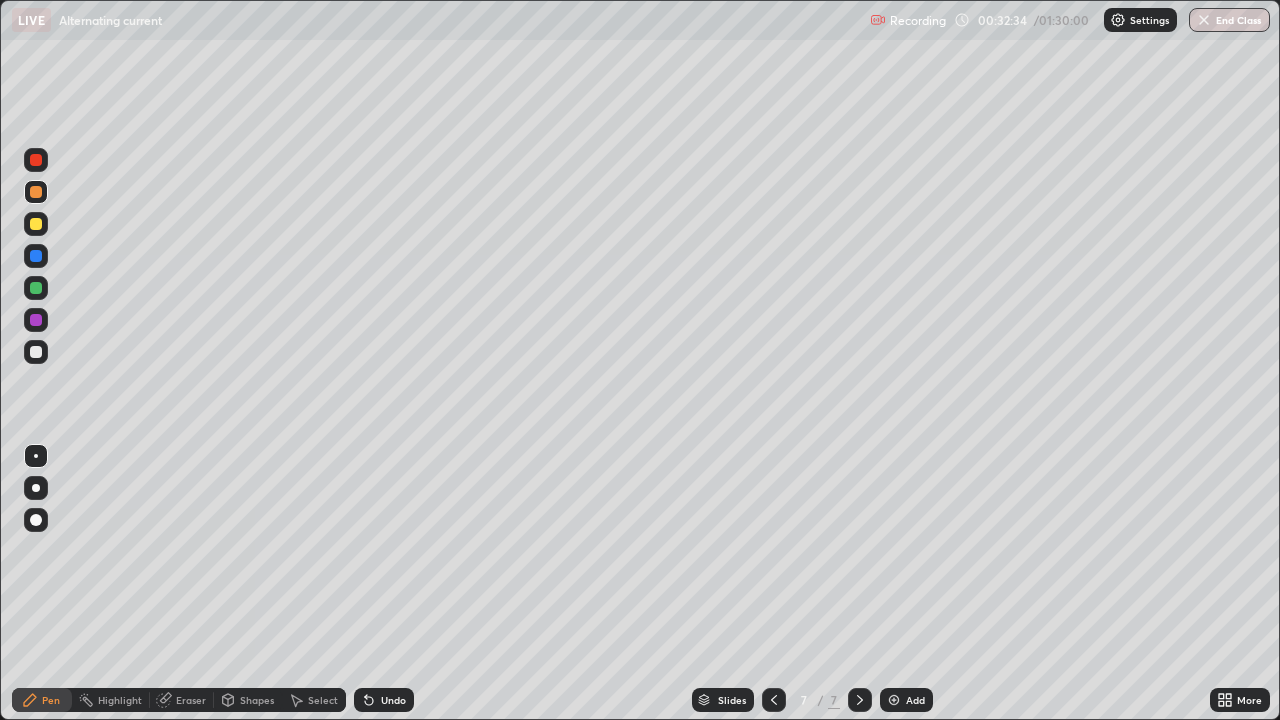 click at bounding box center (36, 256) 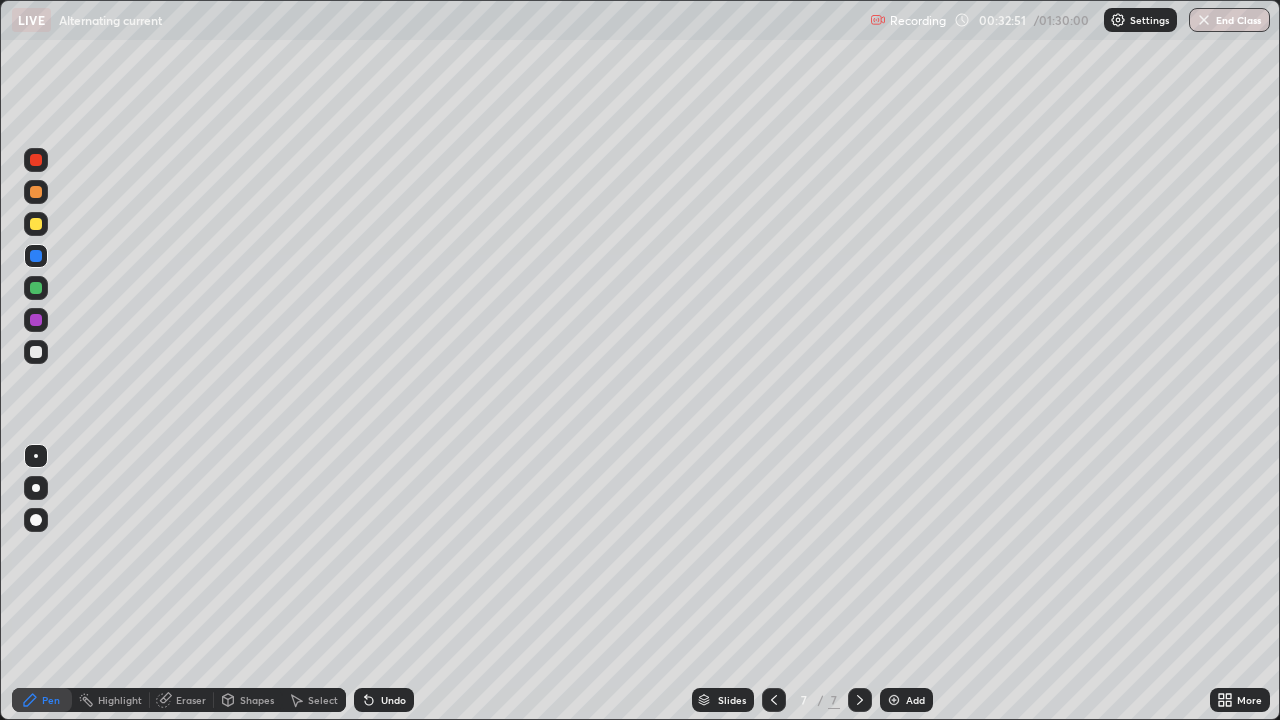 click at bounding box center (36, 288) 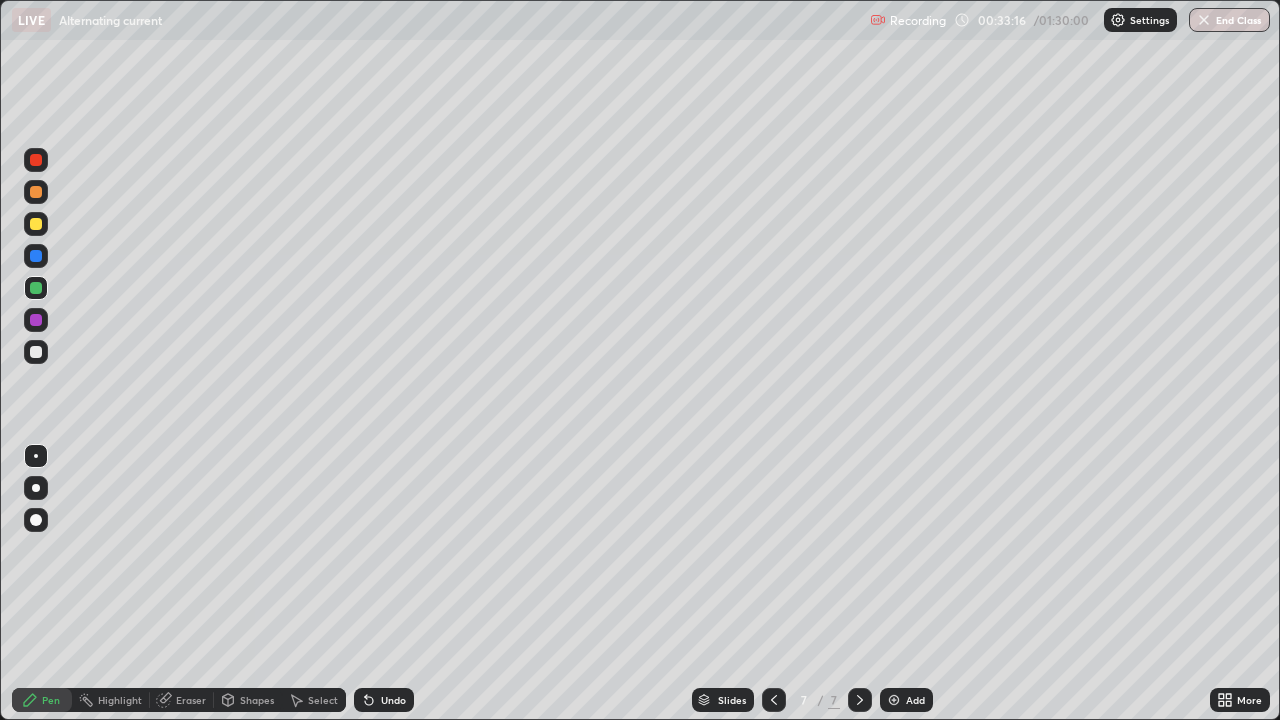 click on "Slides 7 / 7 Add" at bounding box center [812, 700] 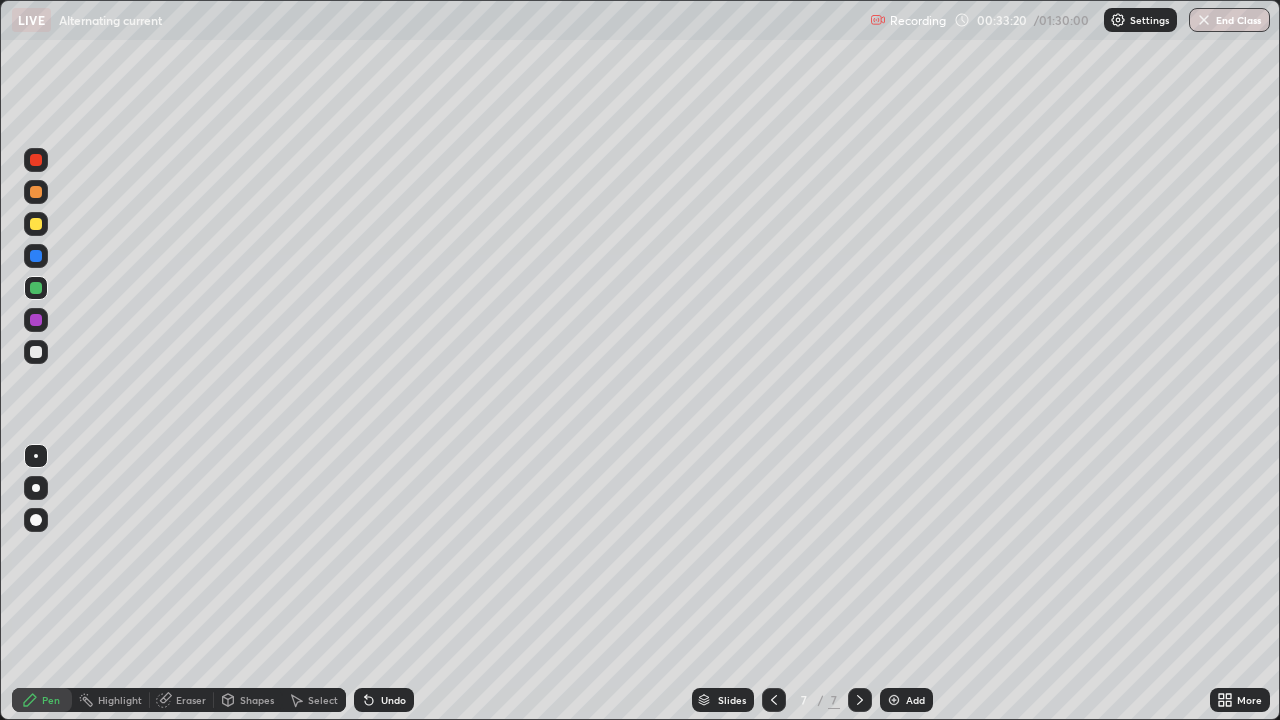 click at bounding box center [36, 192] 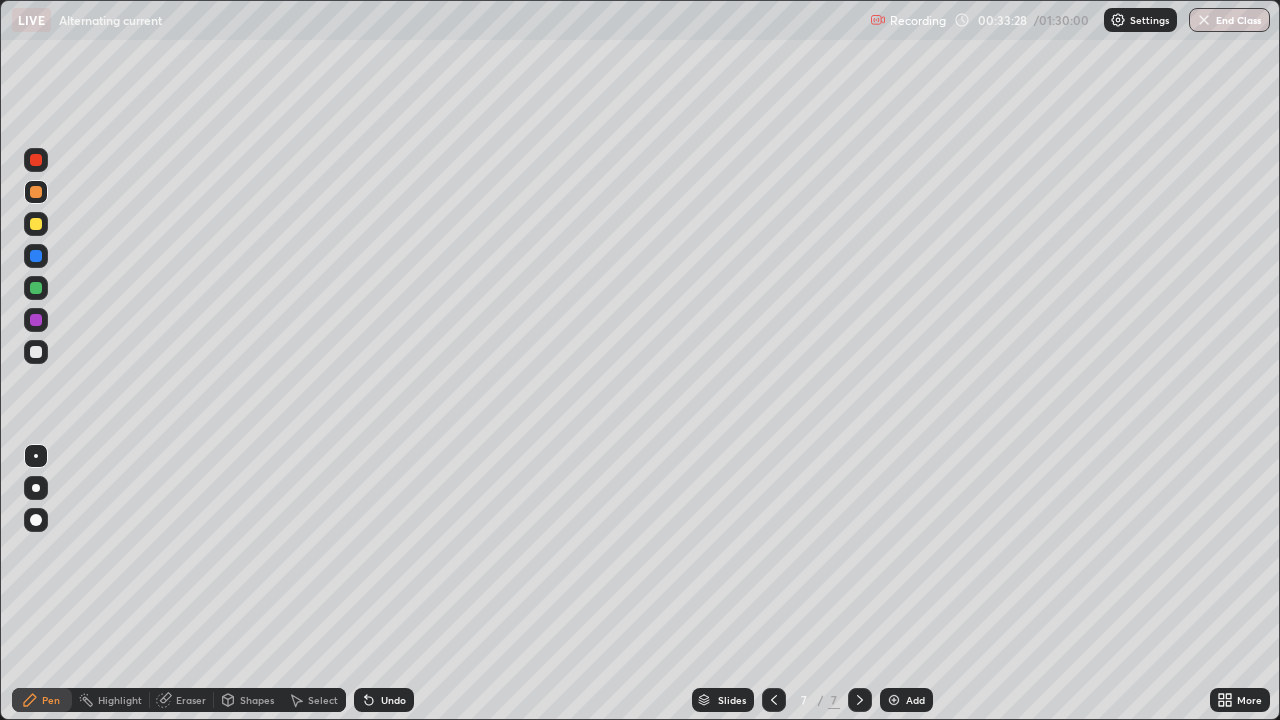 click at bounding box center (36, 352) 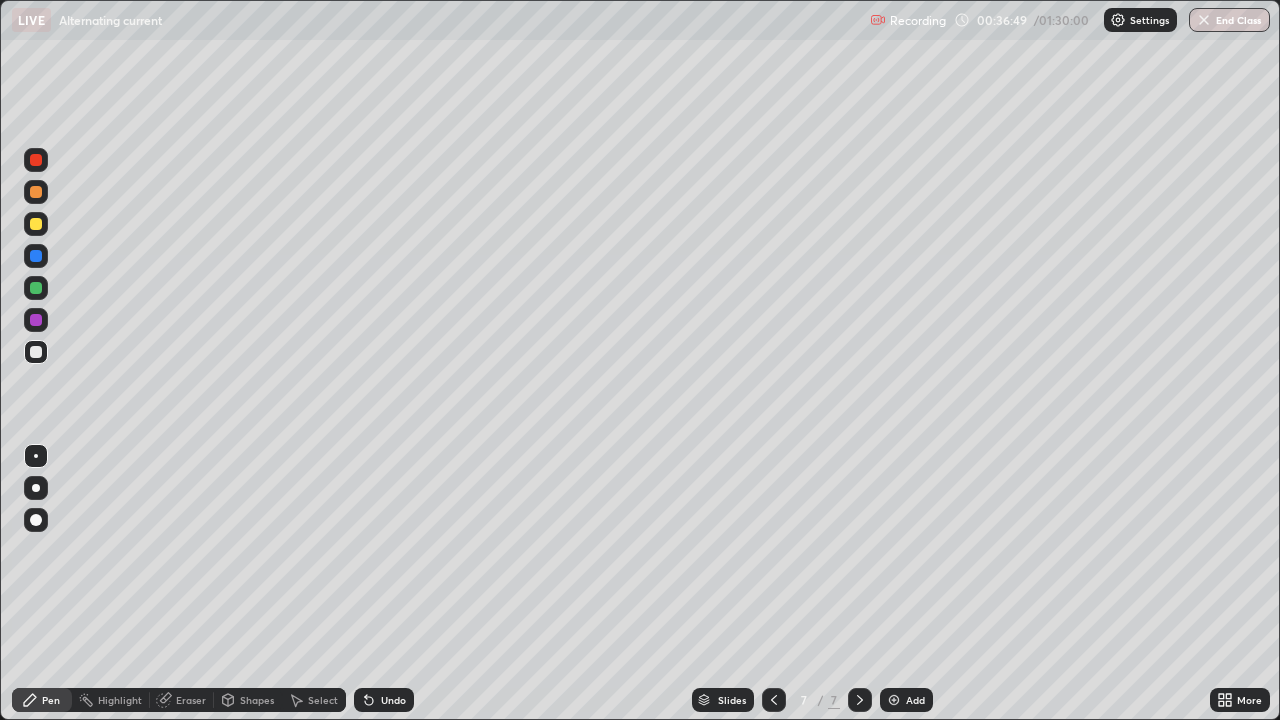 click at bounding box center [36, 320] 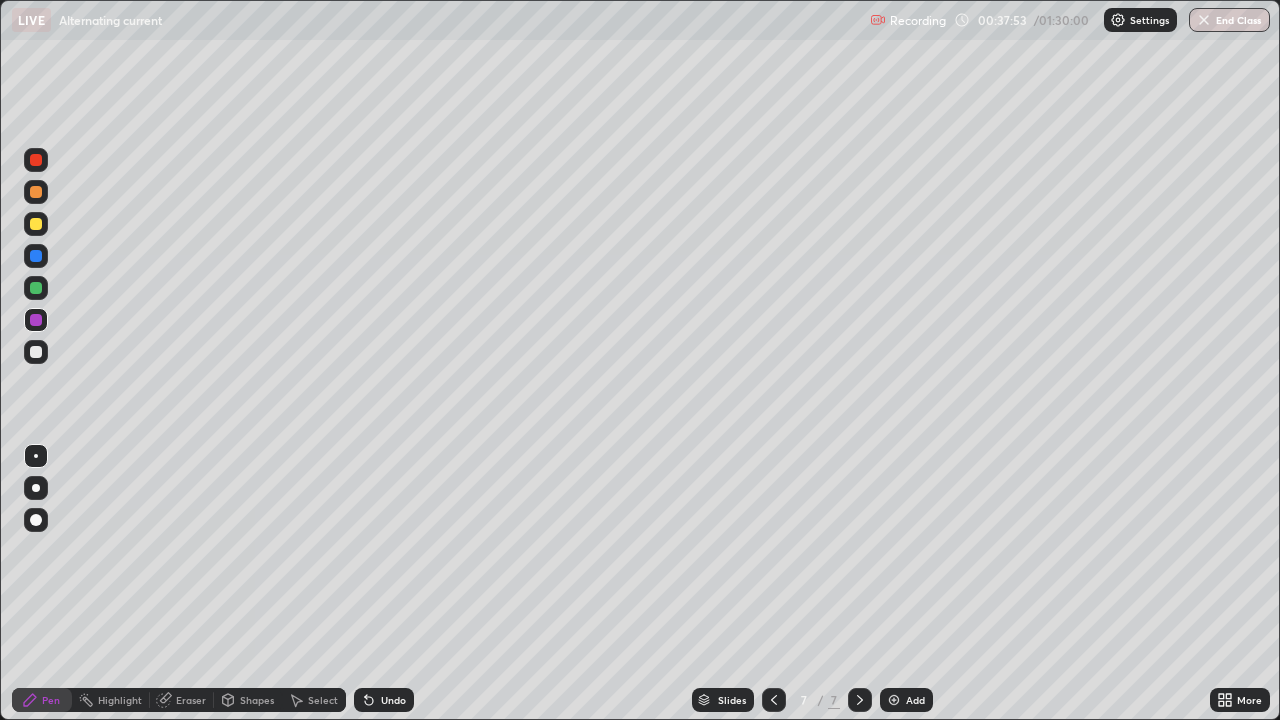 click at bounding box center (36, 288) 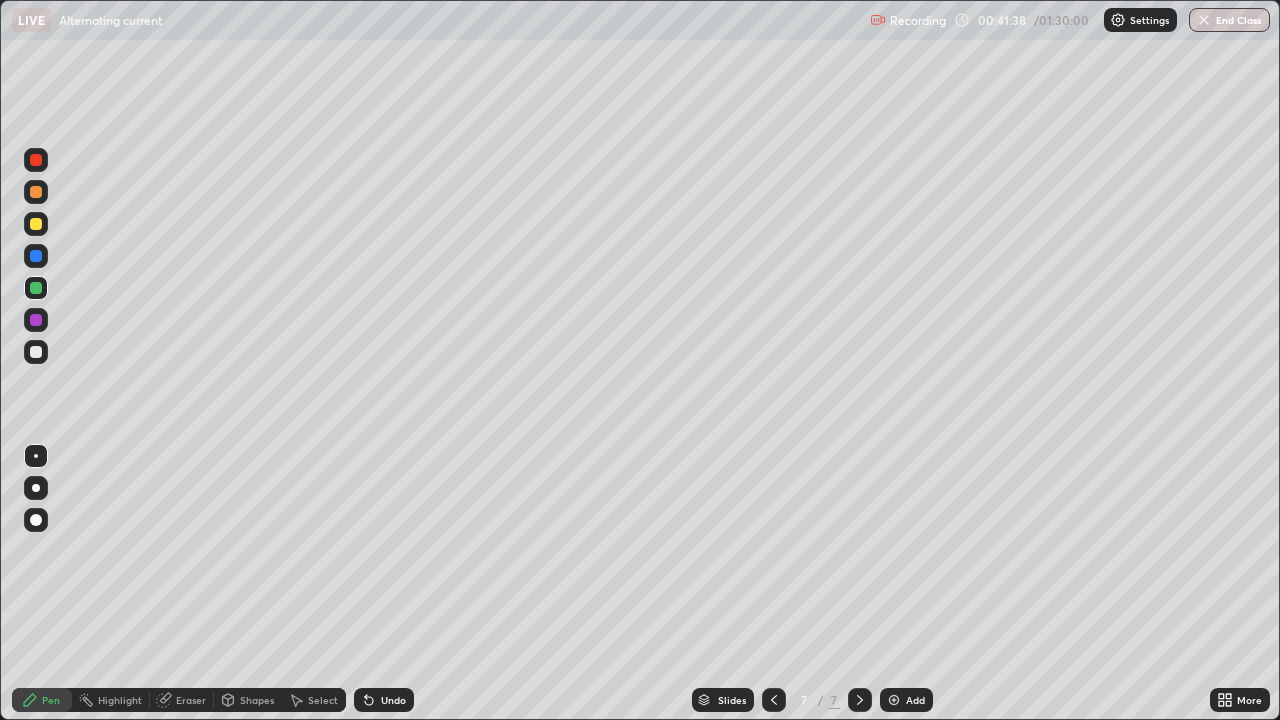 click on "Add" at bounding box center [906, 700] 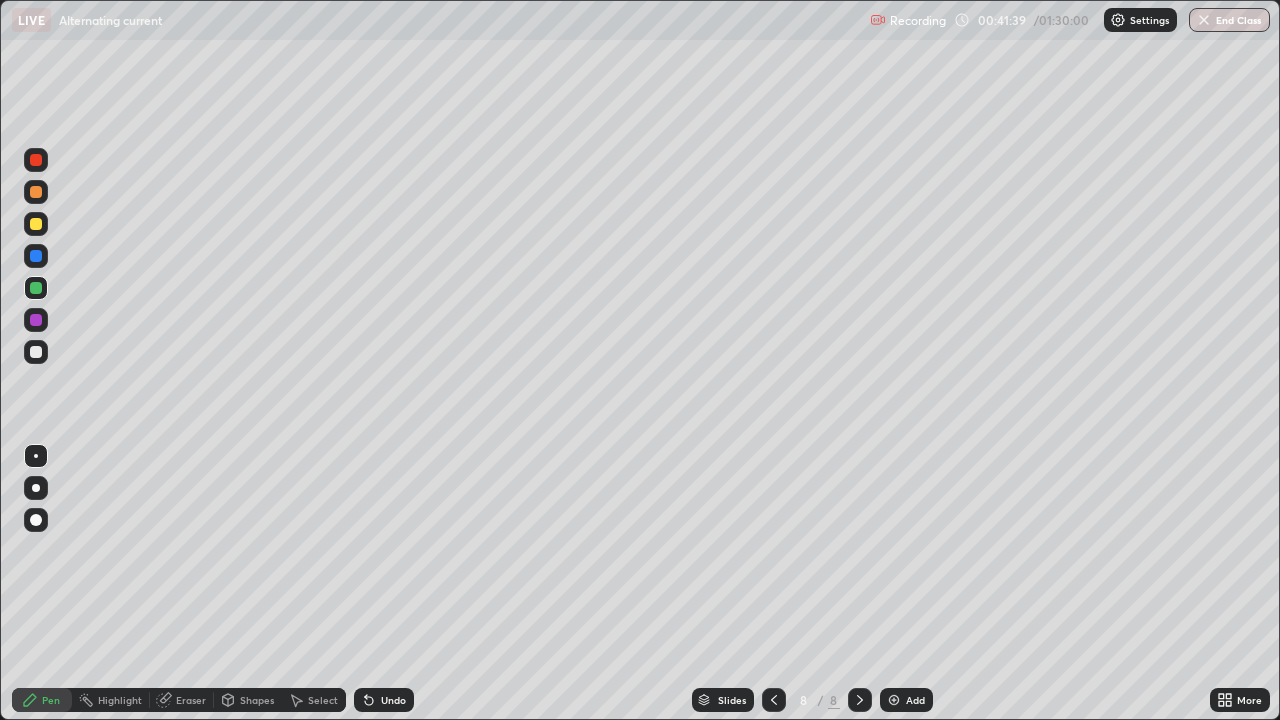 click at bounding box center [36, 192] 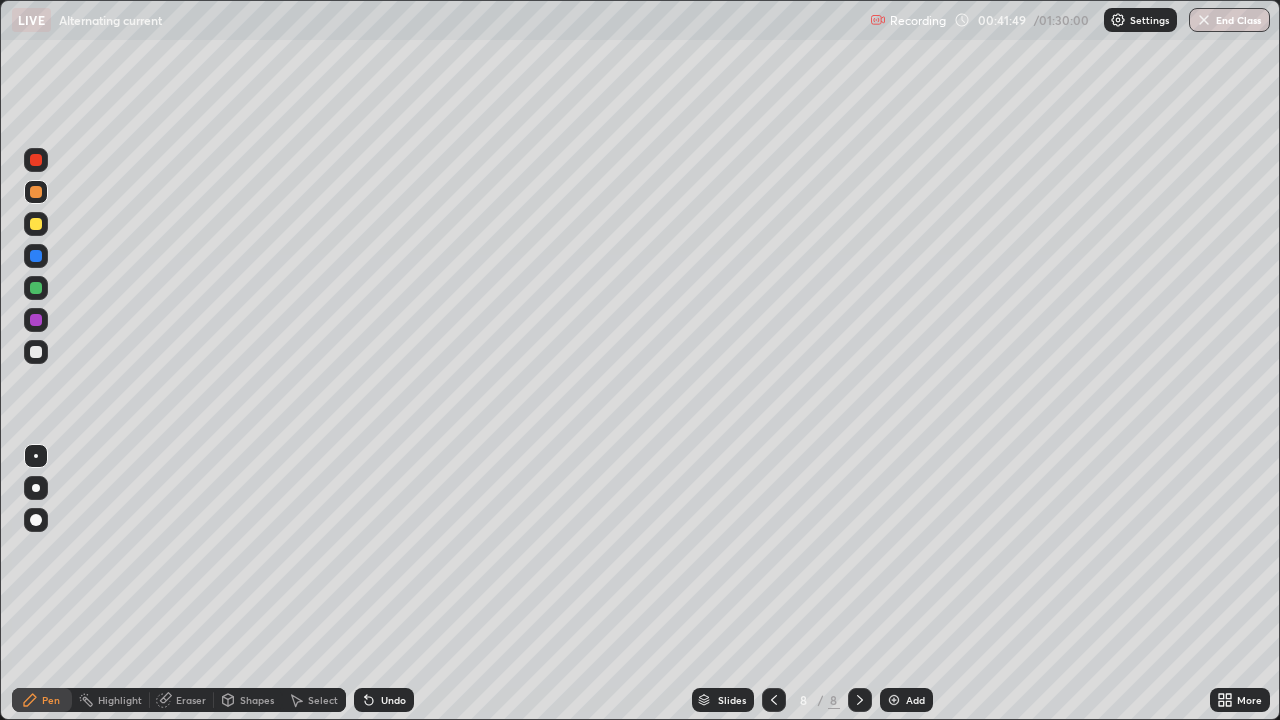 click at bounding box center [36, 256] 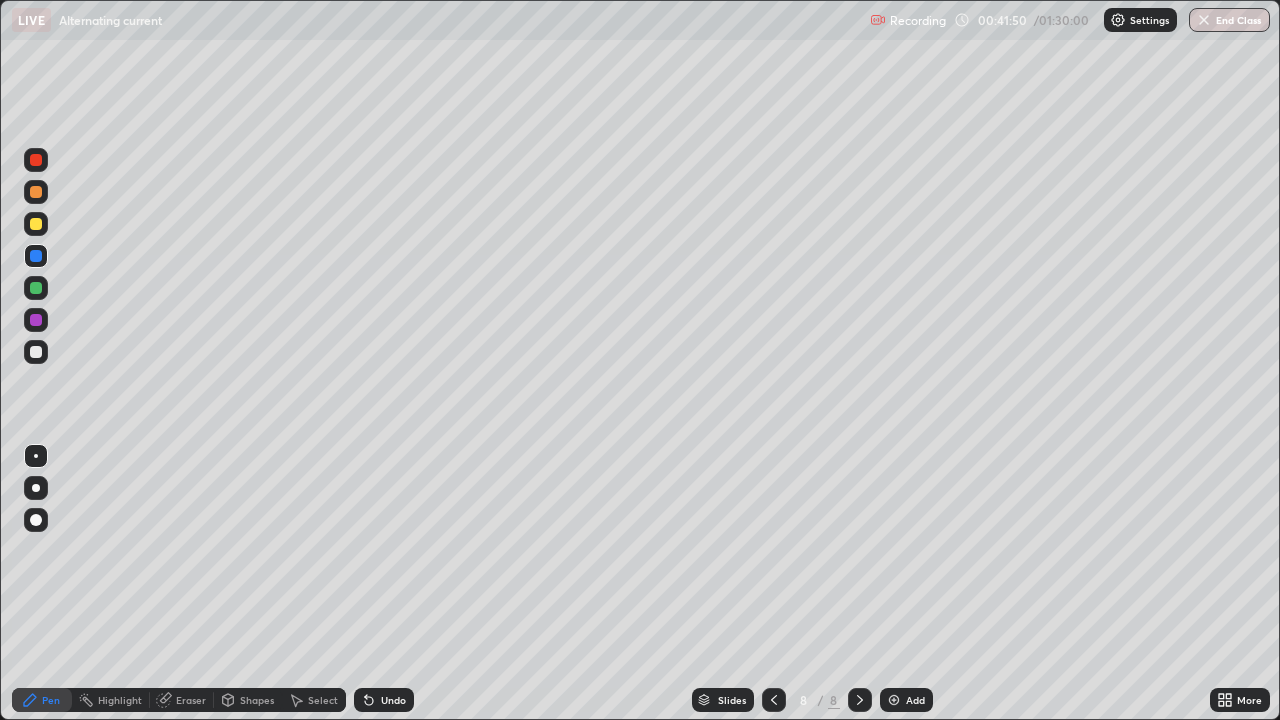 click at bounding box center (36, 192) 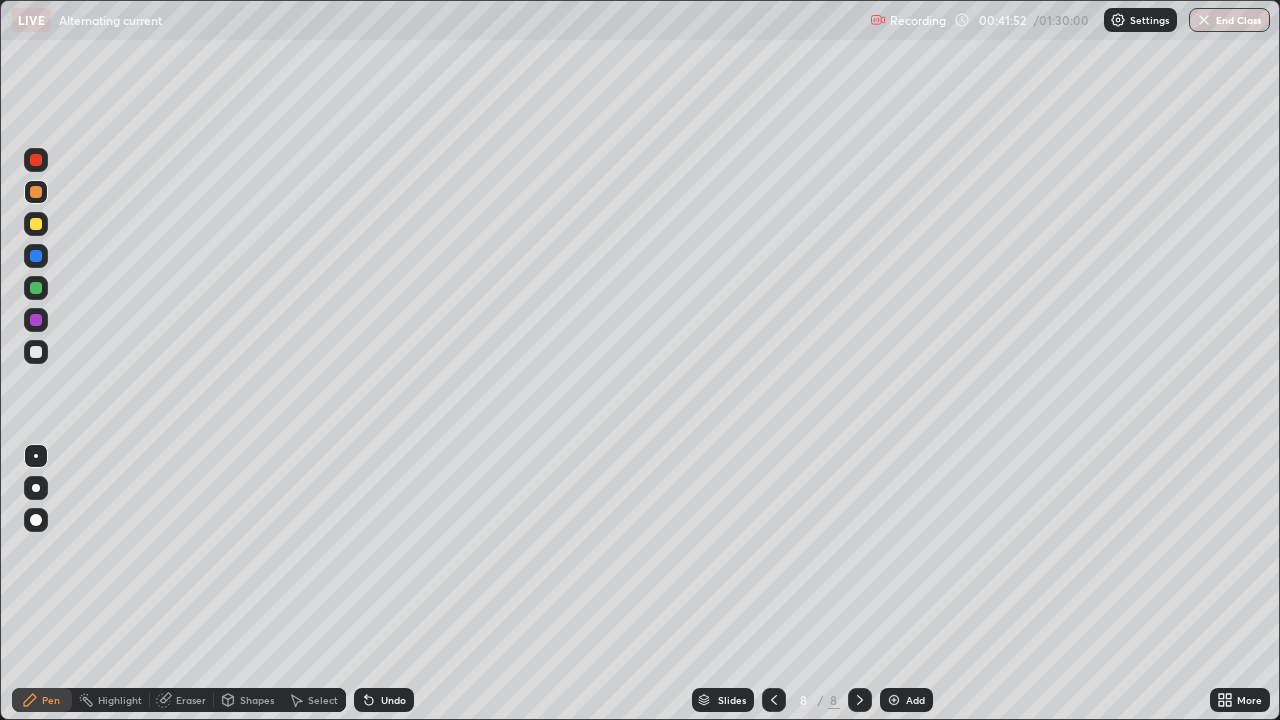 click at bounding box center [36, 256] 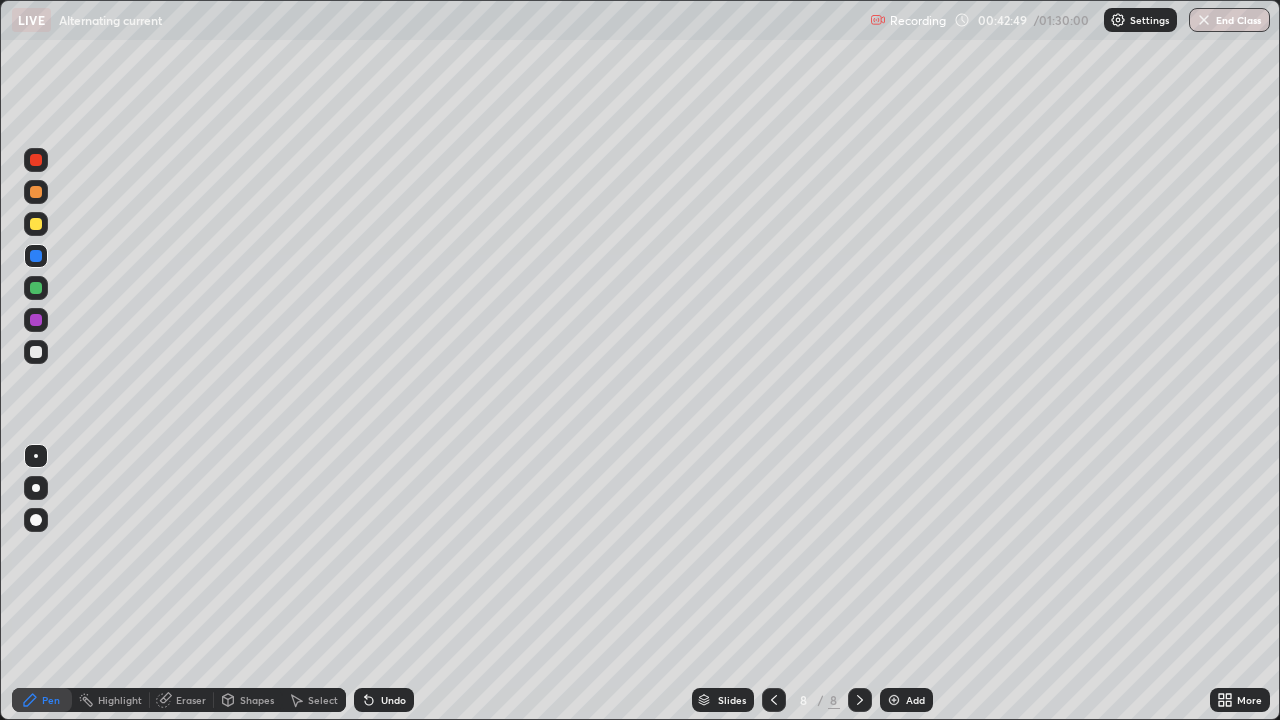 click at bounding box center [36, 320] 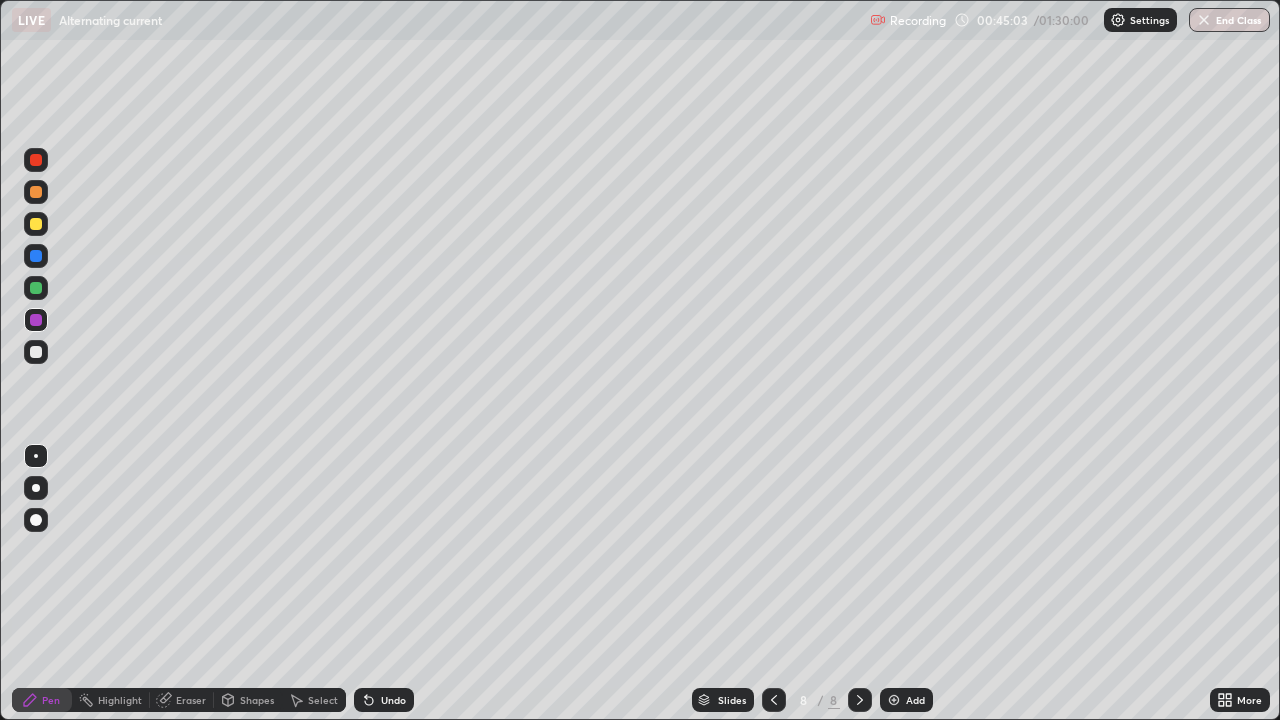 click at bounding box center (36, 224) 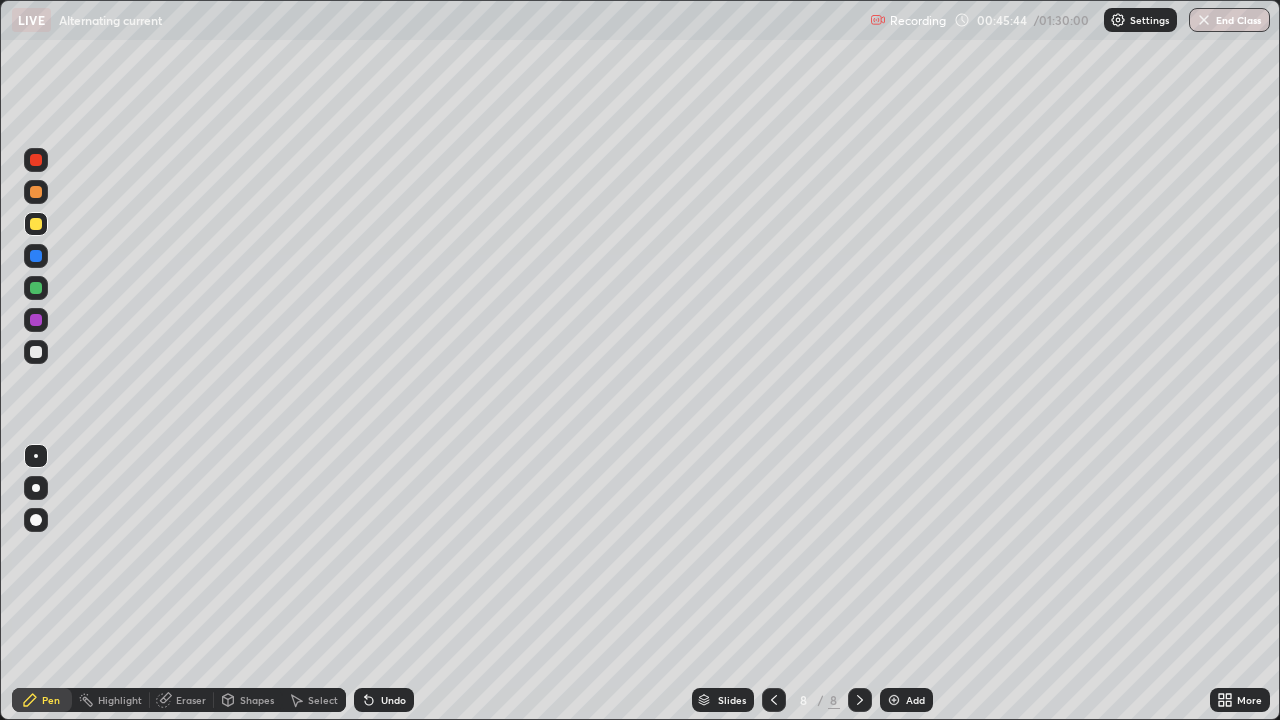 click at bounding box center (36, 352) 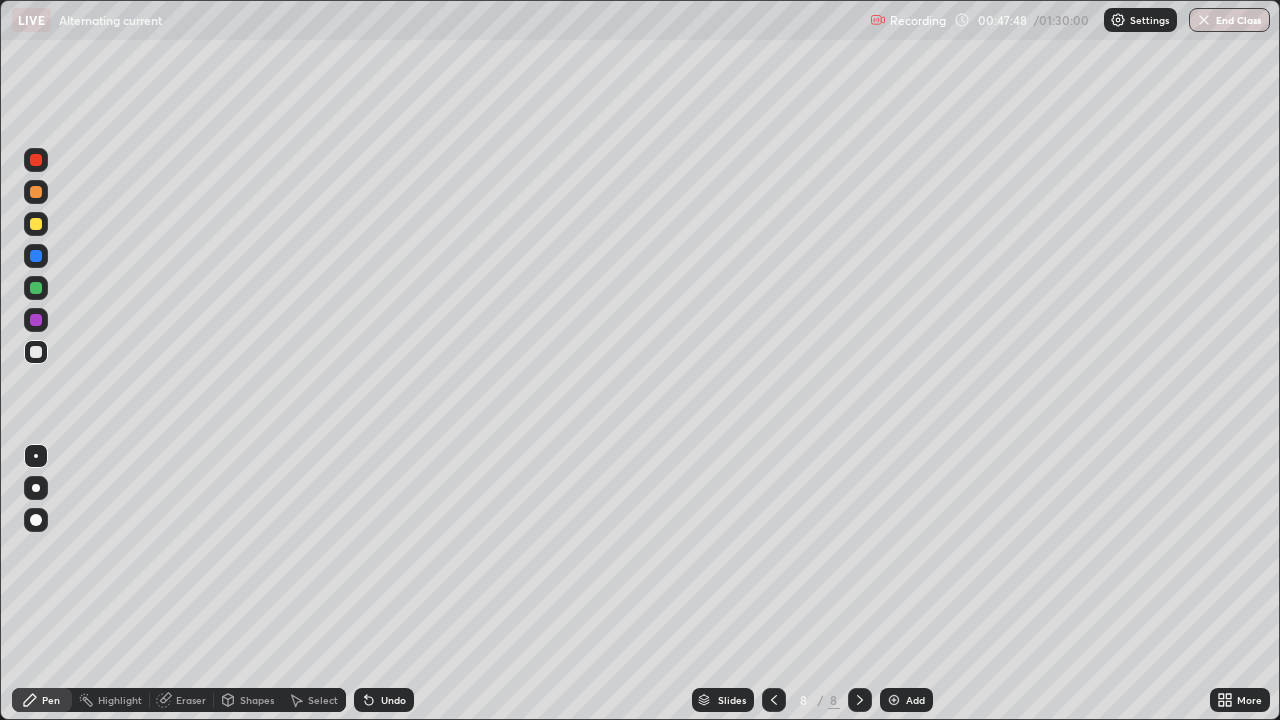 click on "Add" at bounding box center (906, 700) 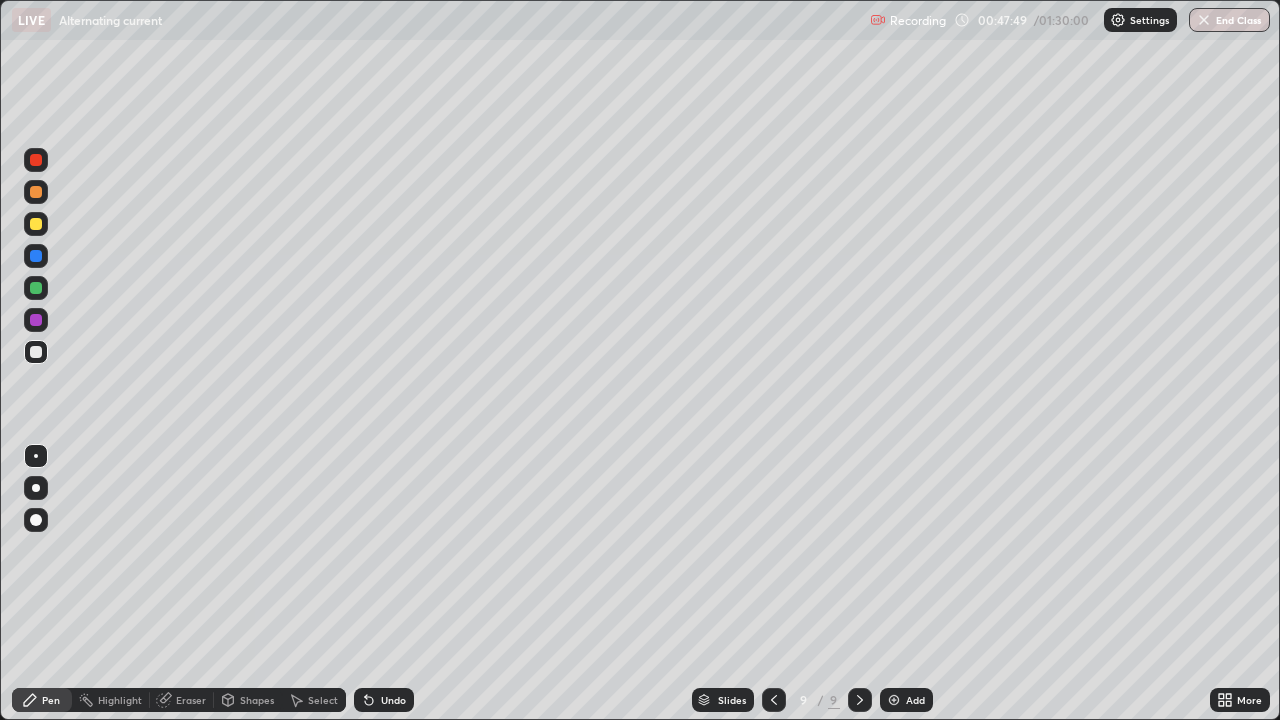 click at bounding box center (36, 192) 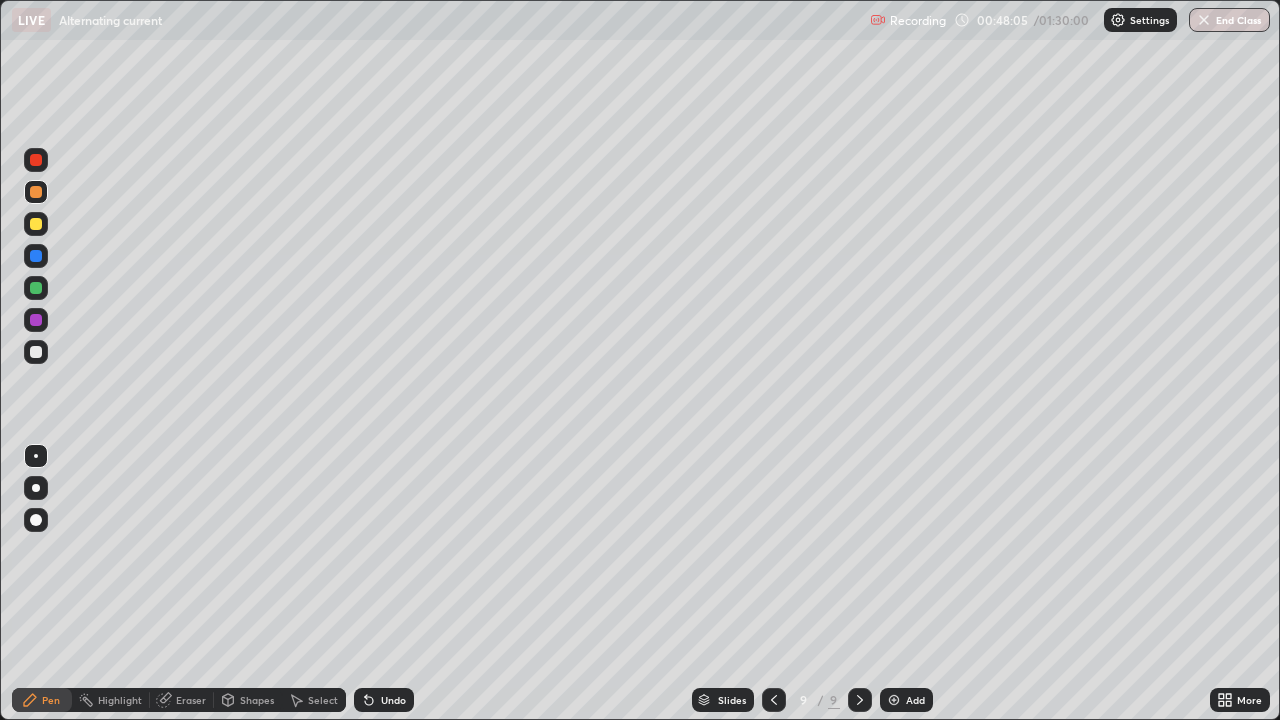click at bounding box center [36, 256] 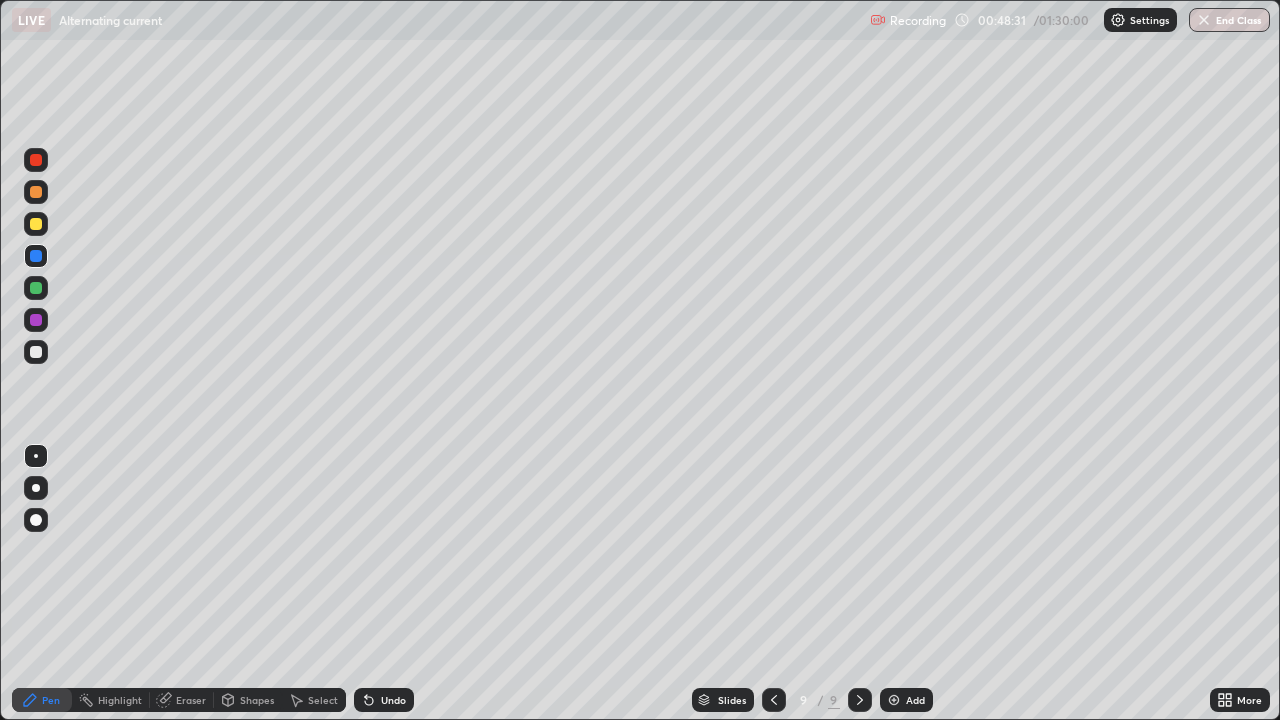 click at bounding box center [36, 320] 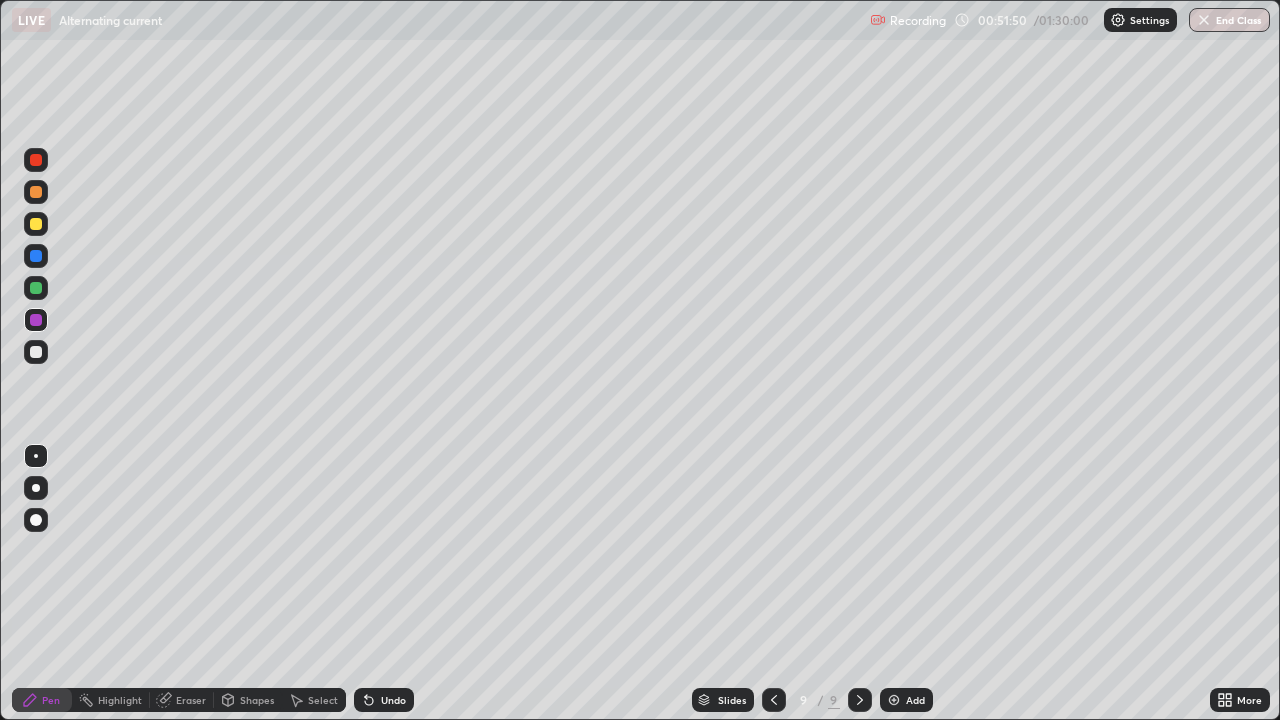 click at bounding box center [894, 700] 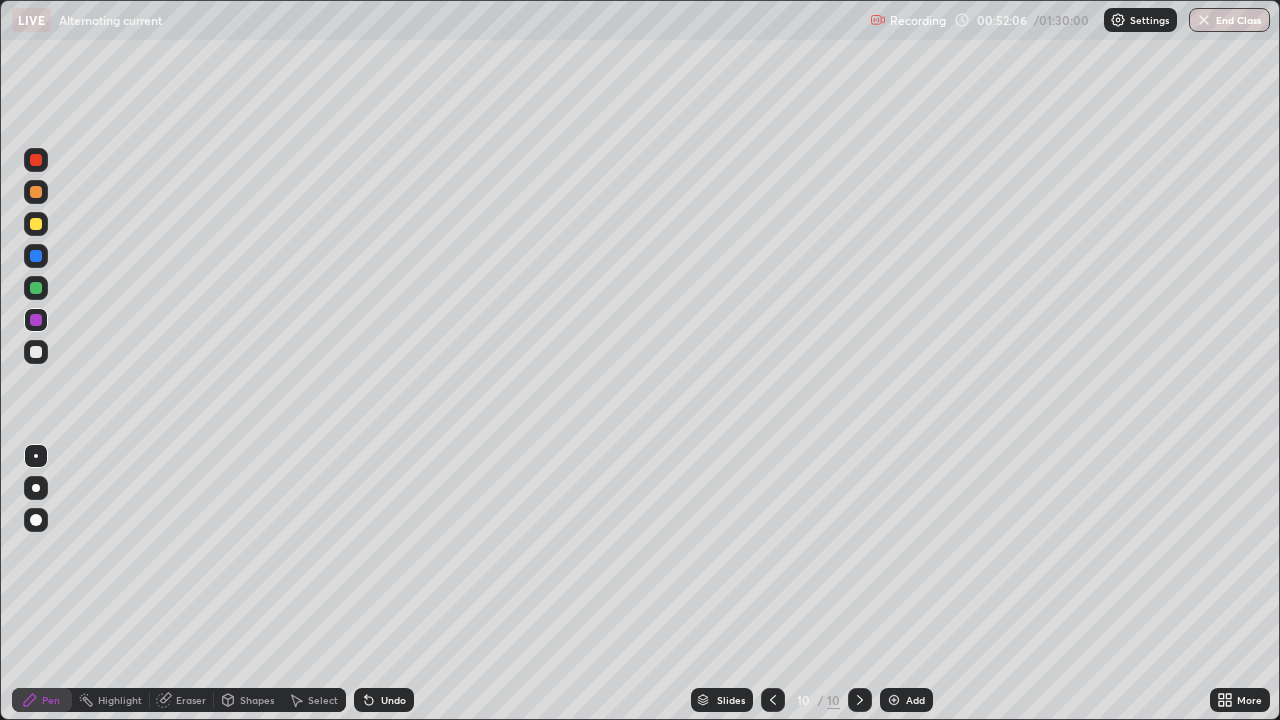 click on "Eraser" at bounding box center [191, 700] 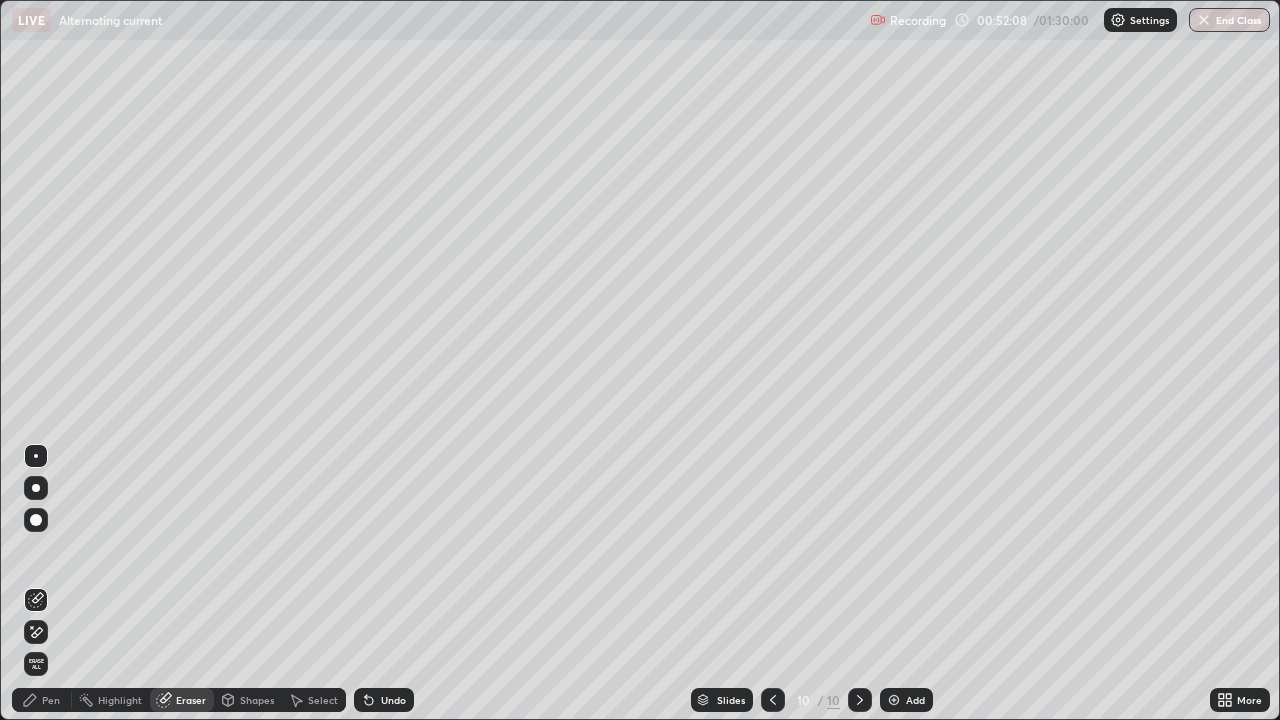 click on "Pen" at bounding box center (51, 700) 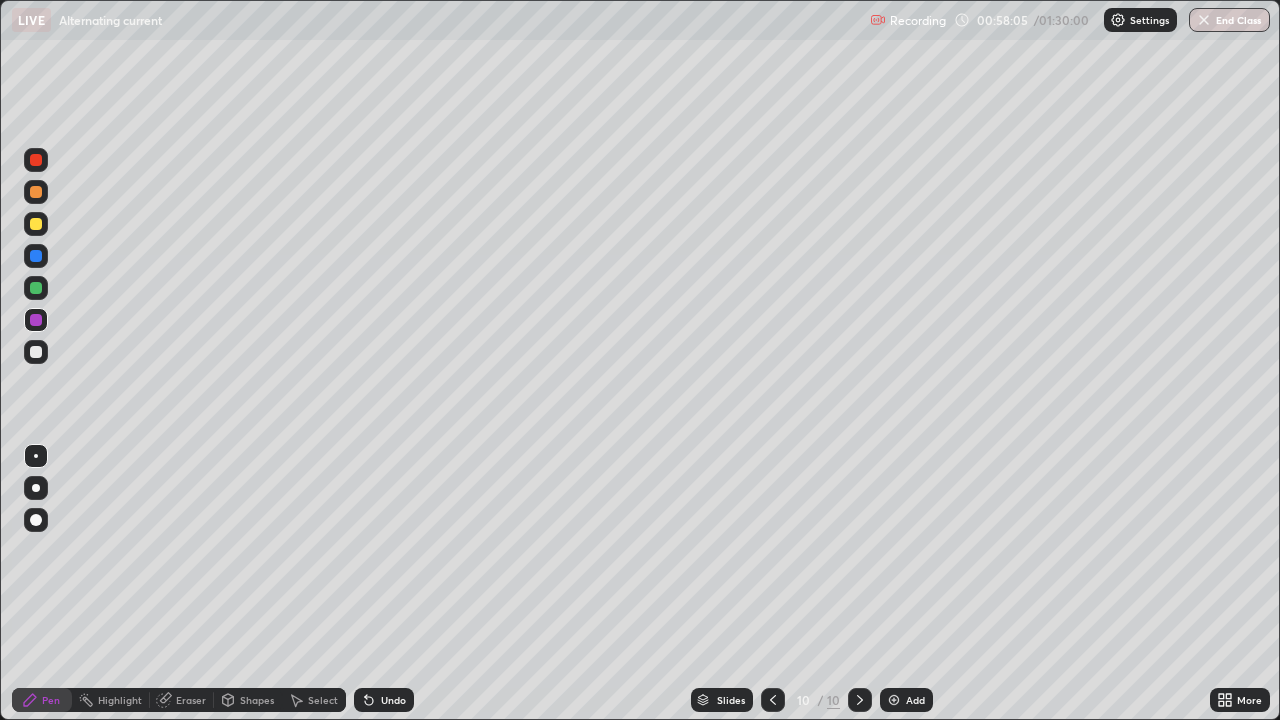 click at bounding box center [36, 224] 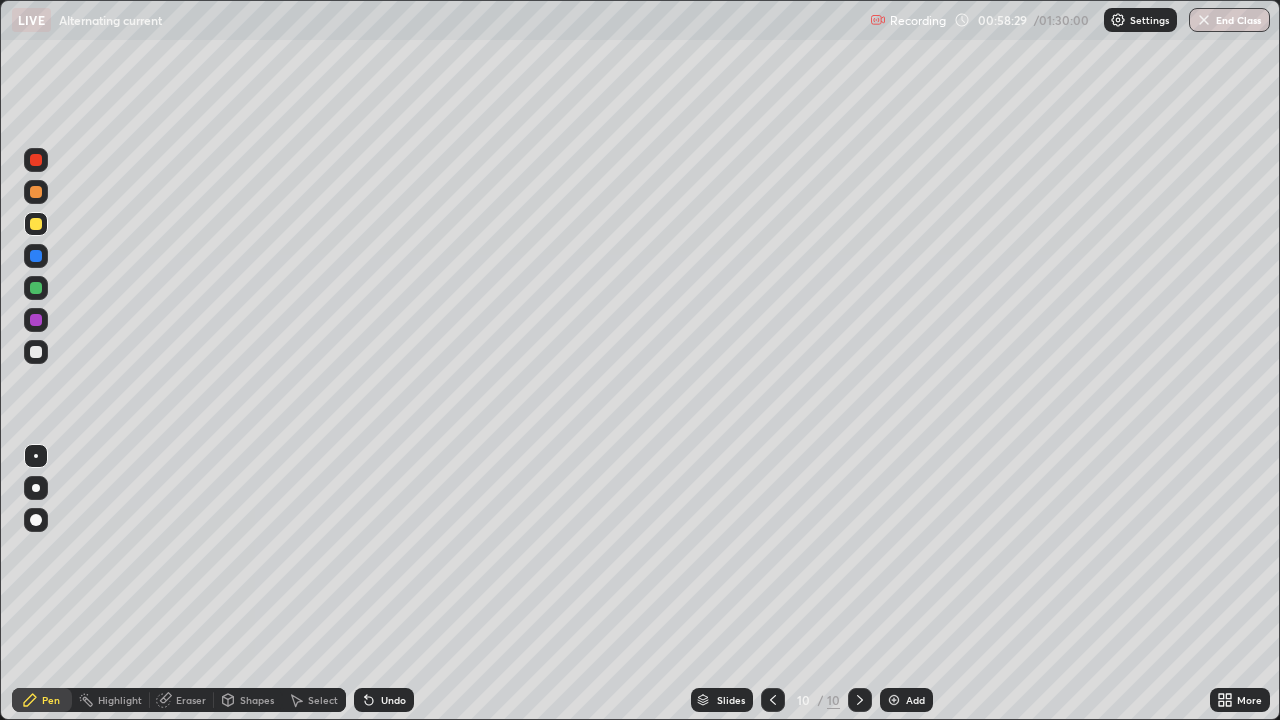 click at bounding box center [36, 352] 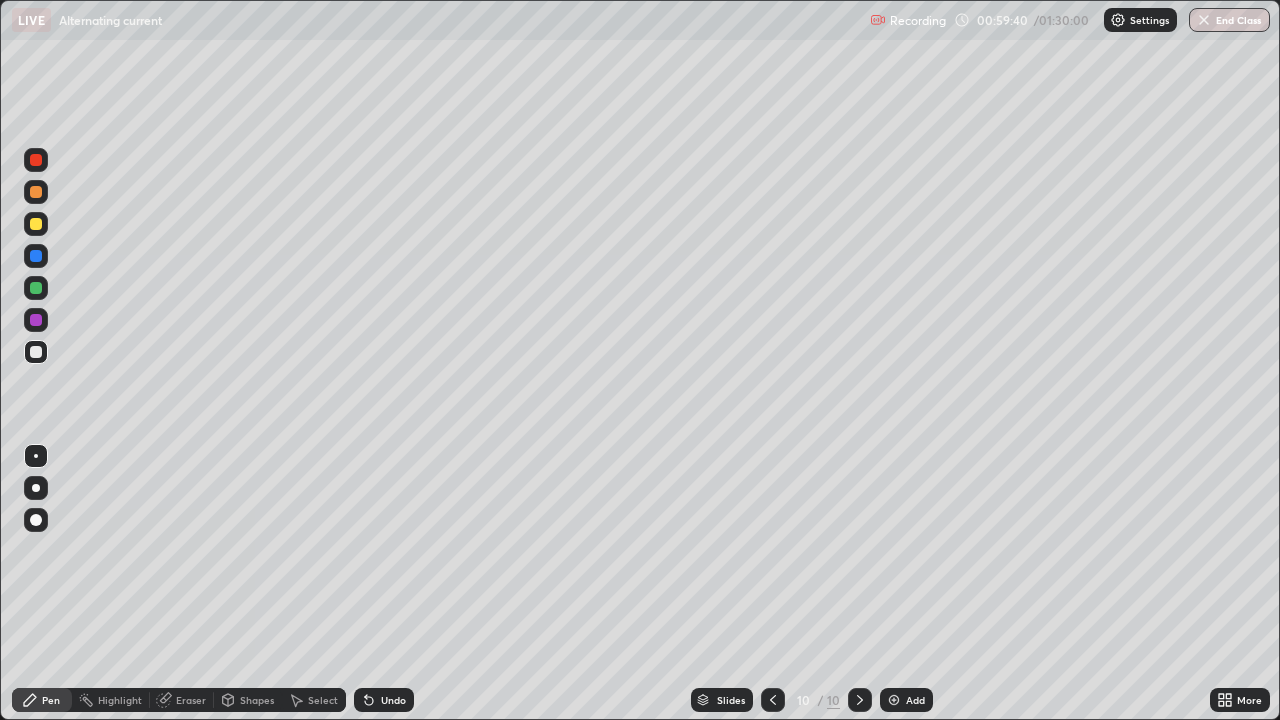 click at bounding box center (36, 320) 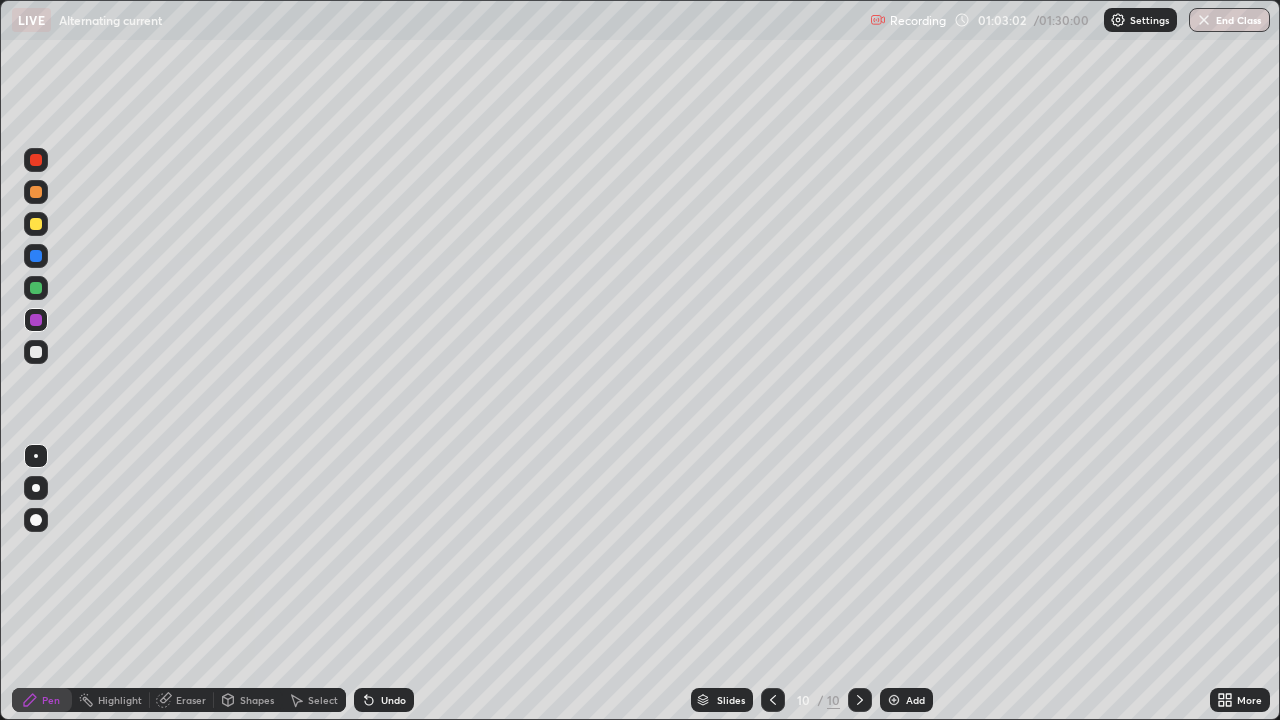 click on "Add" at bounding box center [915, 700] 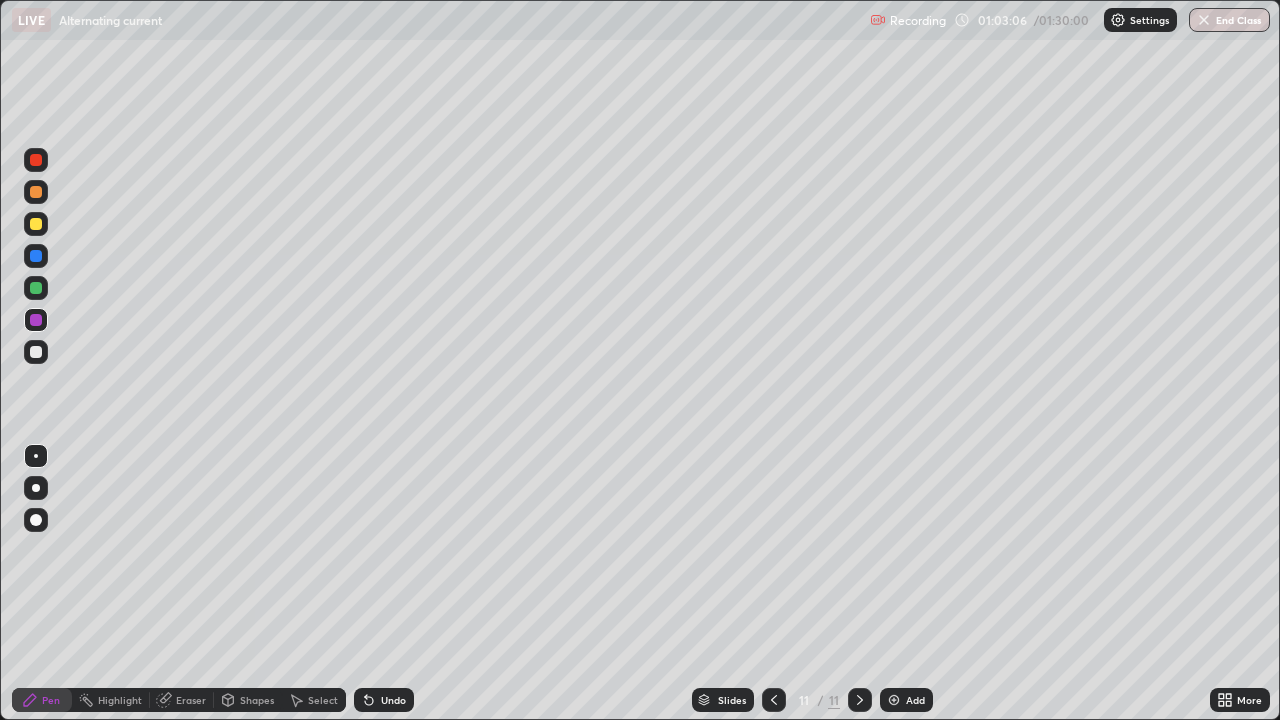 click at bounding box center [36, 192] 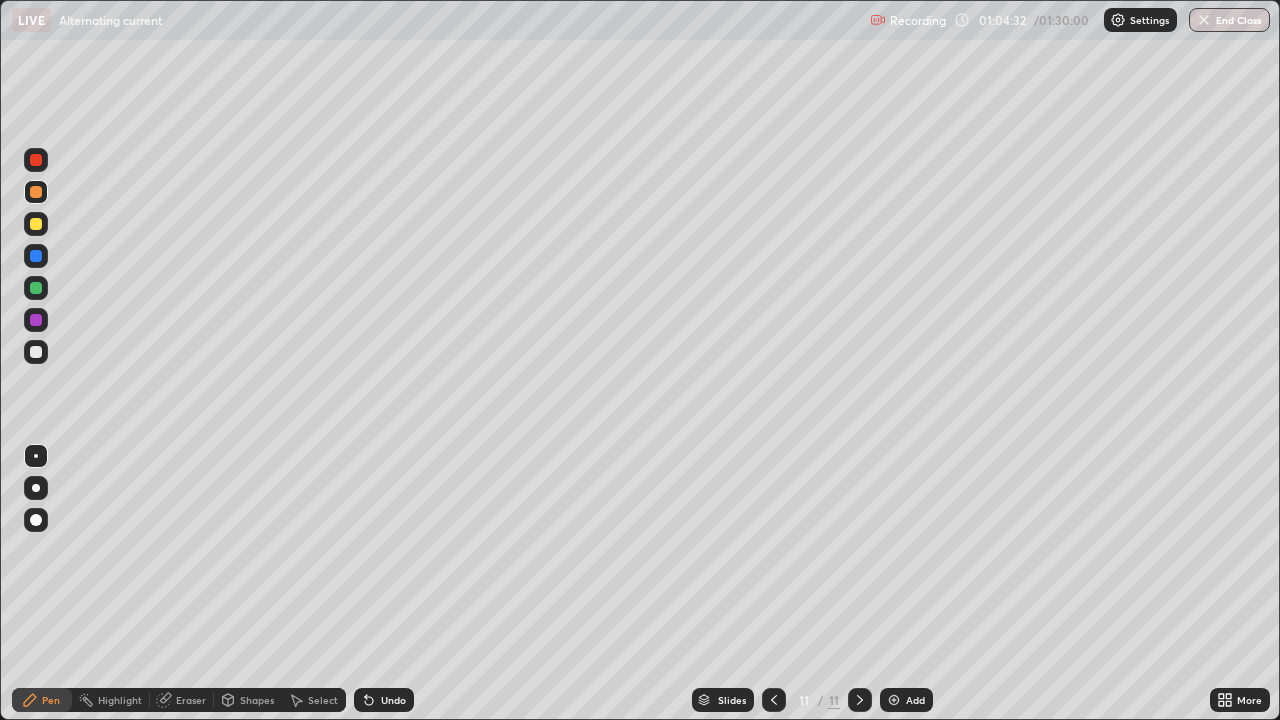 click on "Undo" at bounding box center (393, 700) 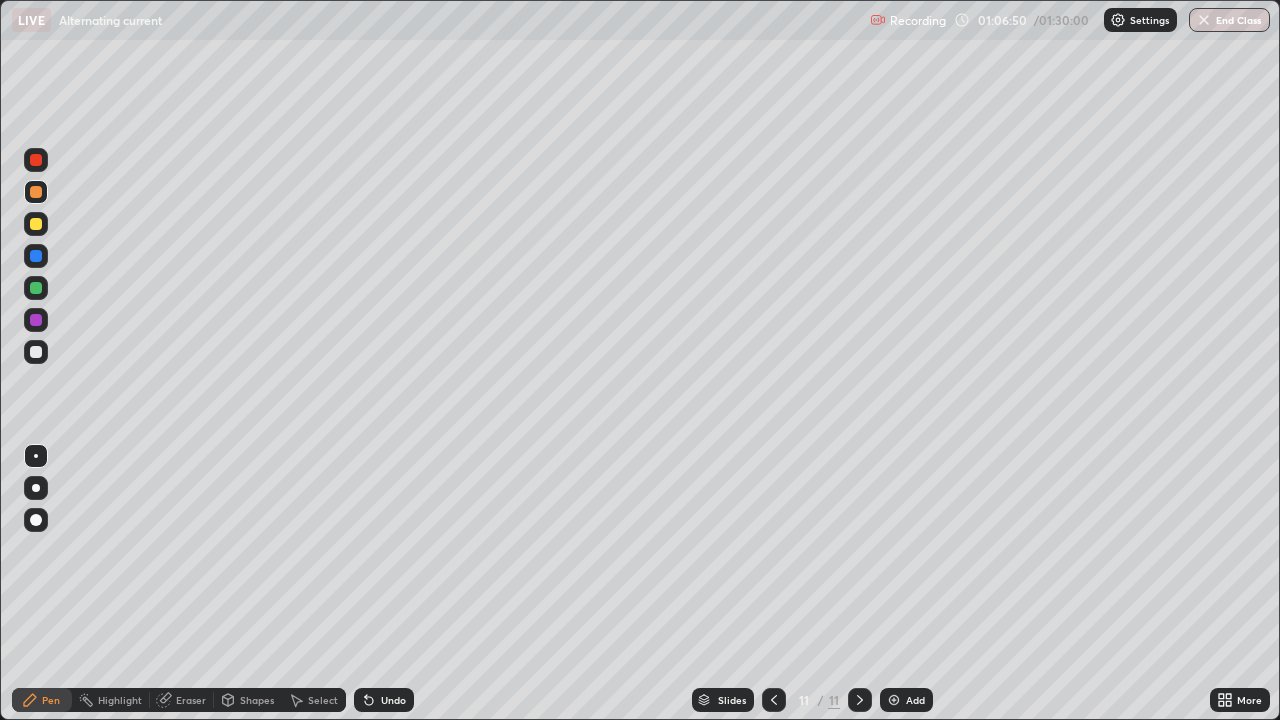 click at bounding box center [36, 320] 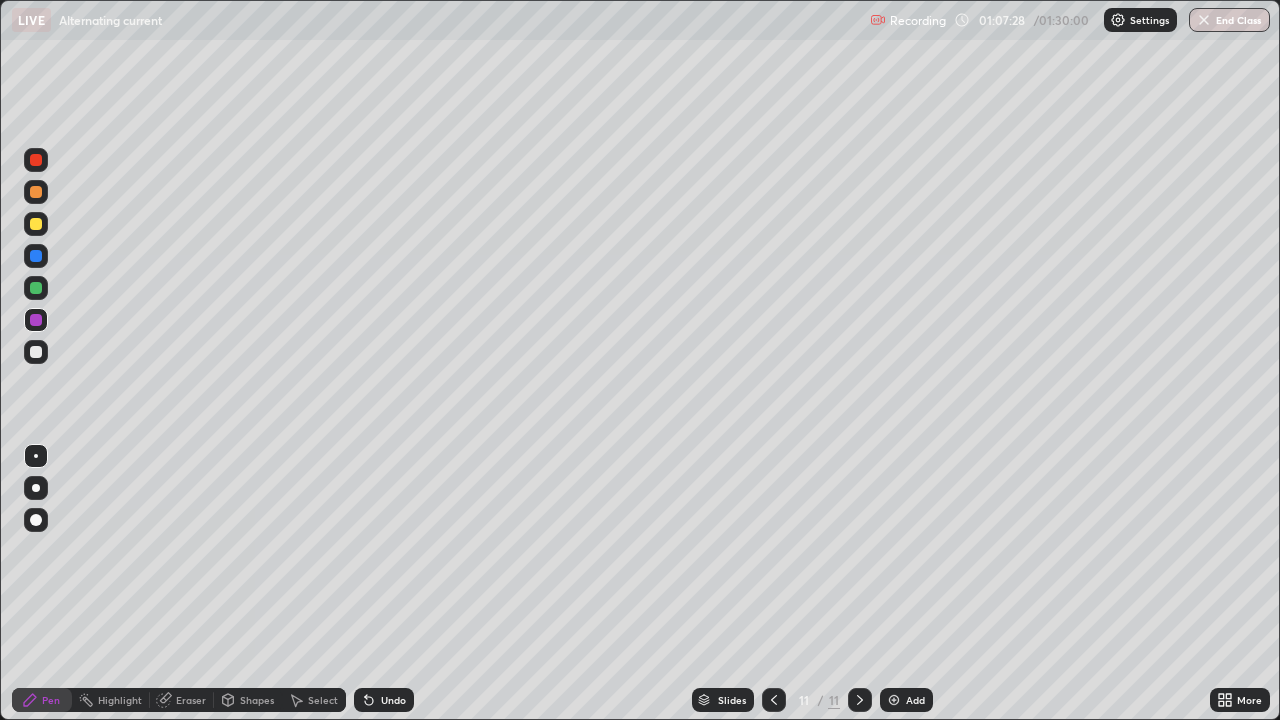 click on "Add" at bounding box center [906, 700] 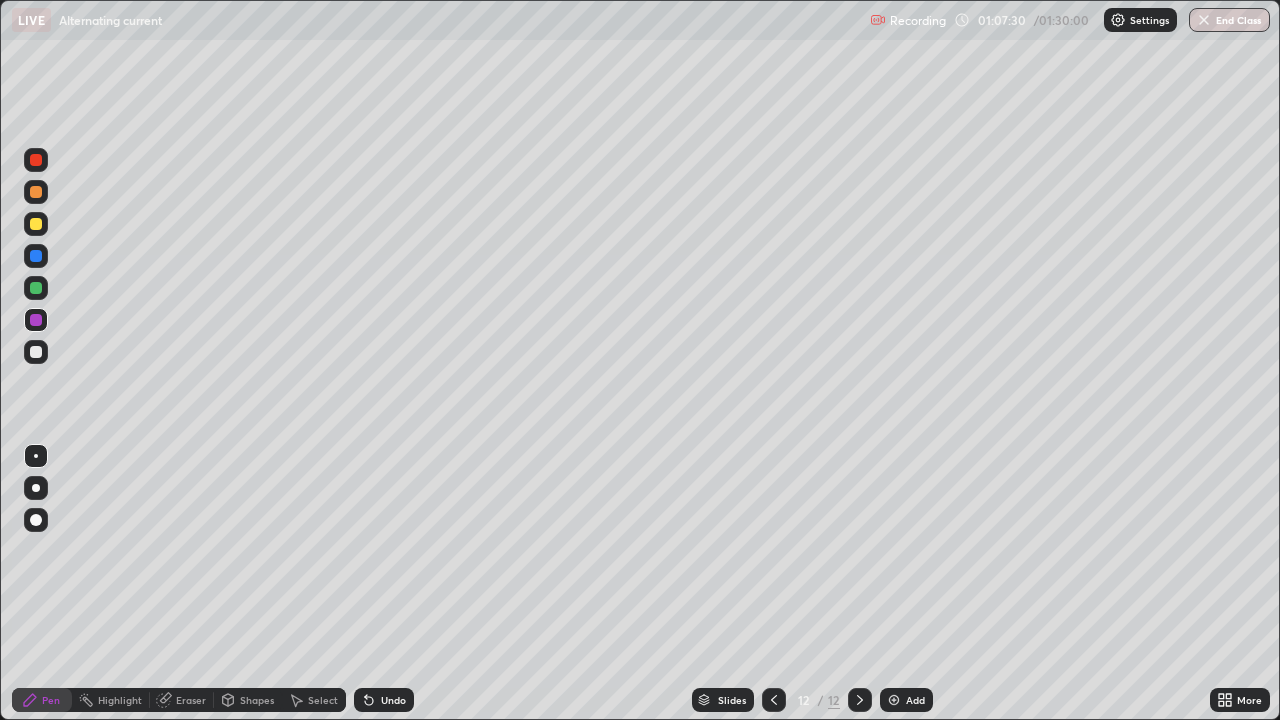 click at bounding box center (36, 192) 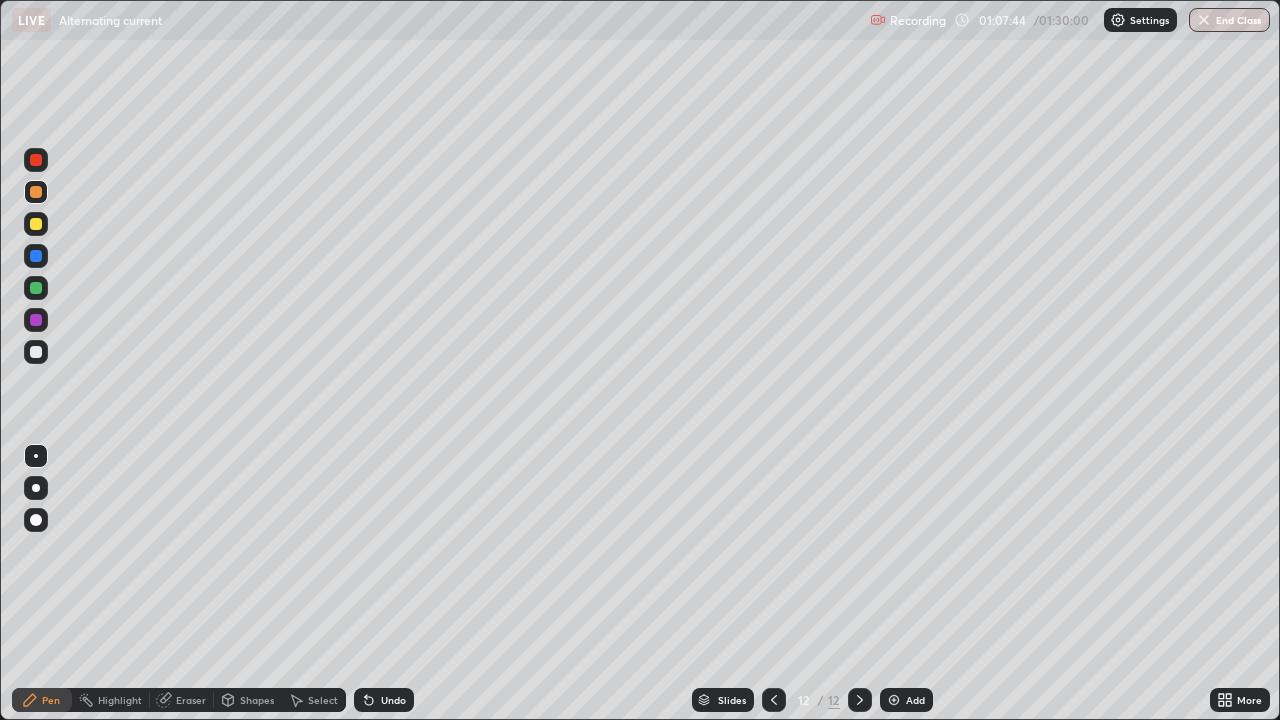 click at bounding box center [36, 256] 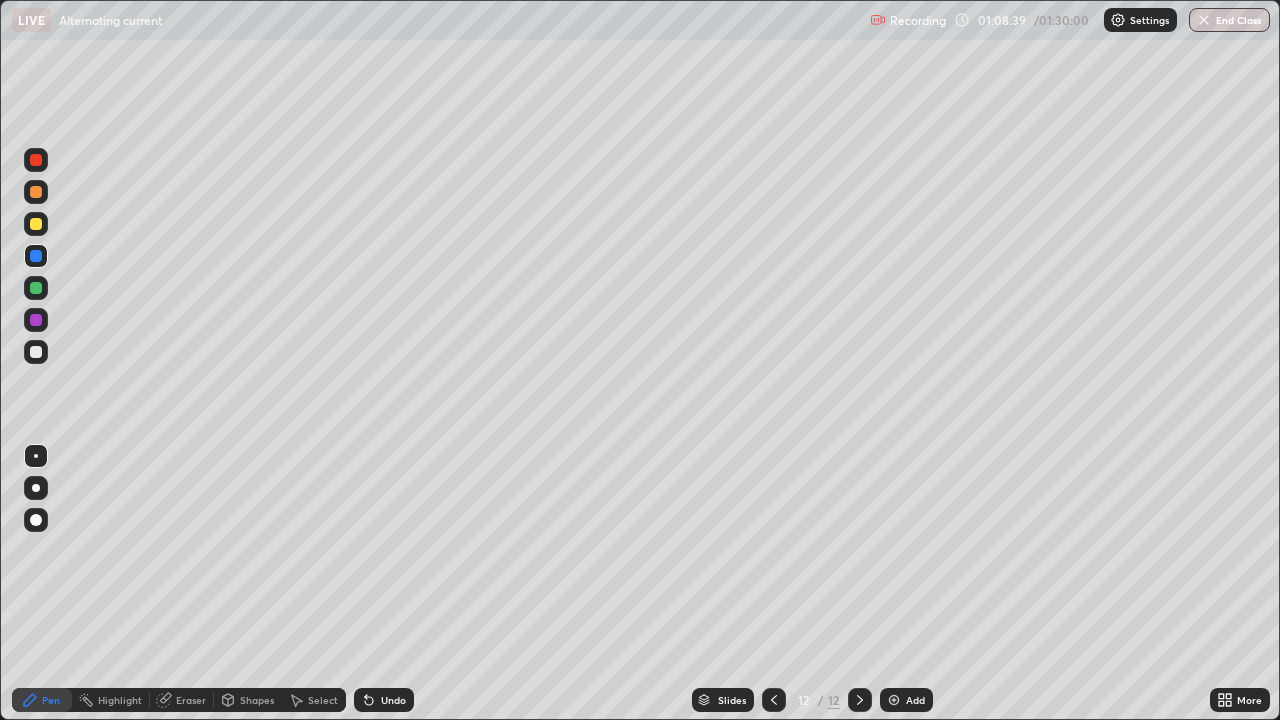 click at bounding box center (36, 320) 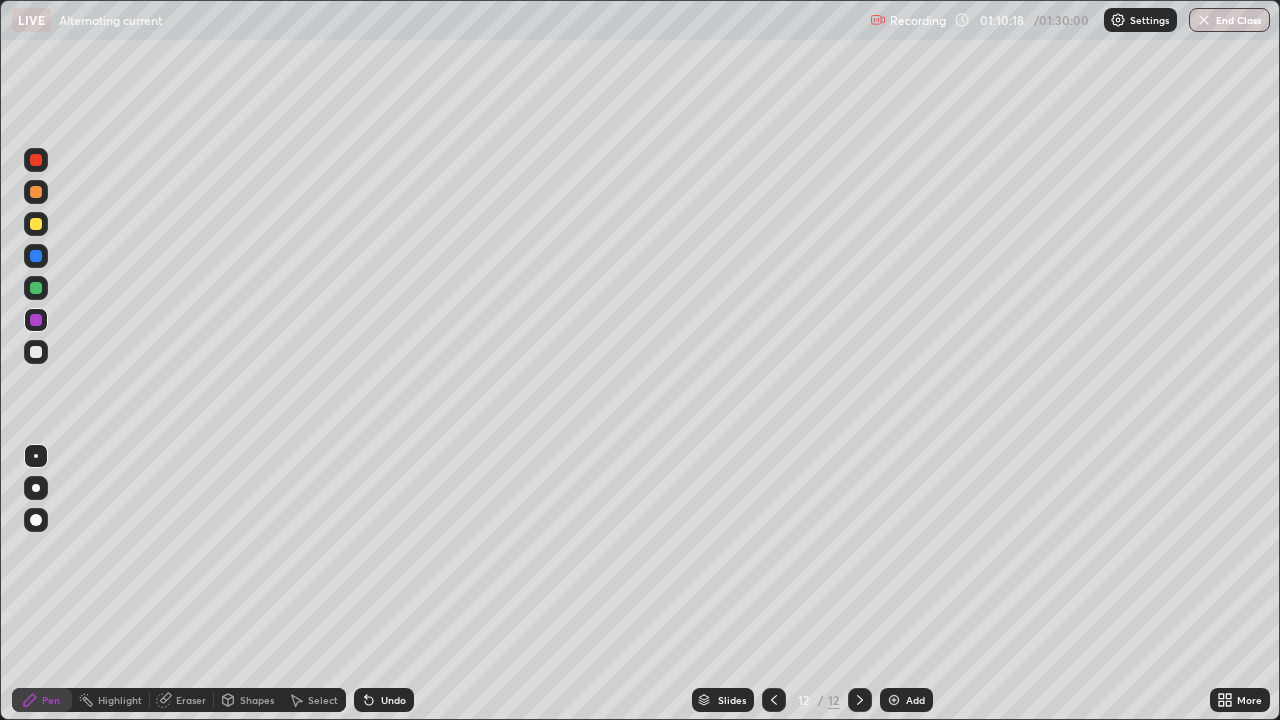 click at bounding box center [894, 700] 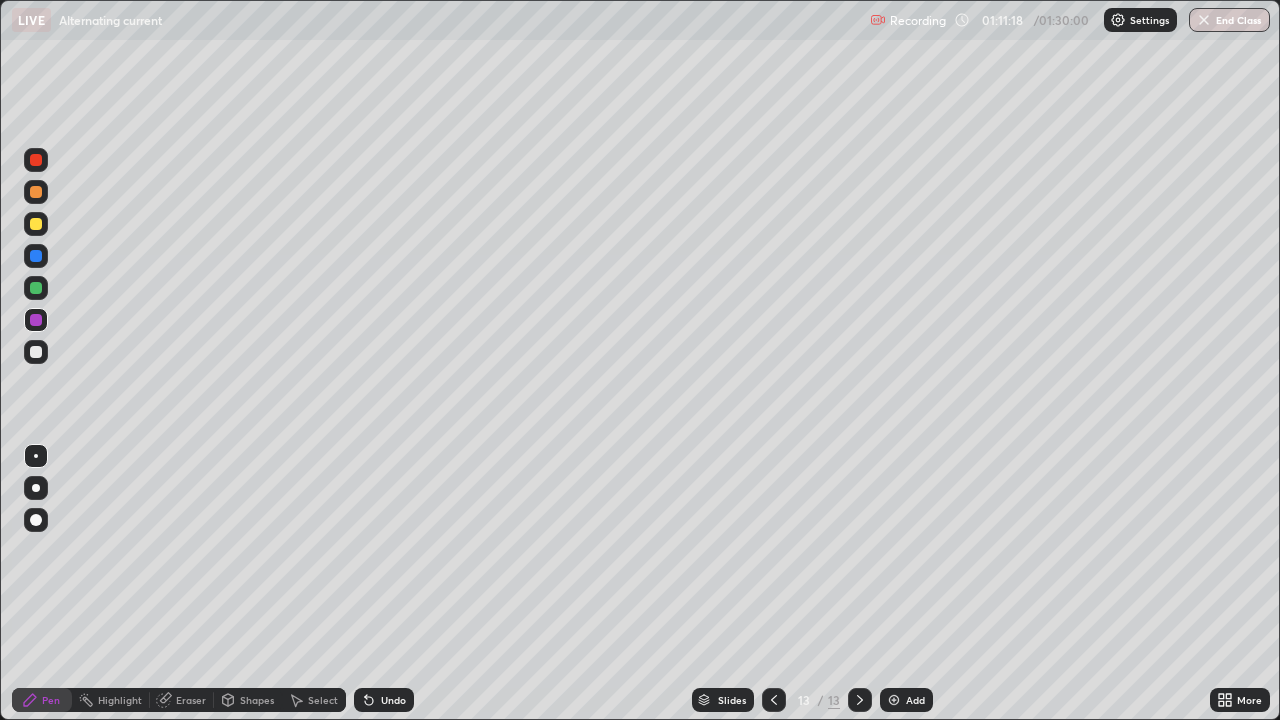 click at bounding box center [36, 192] 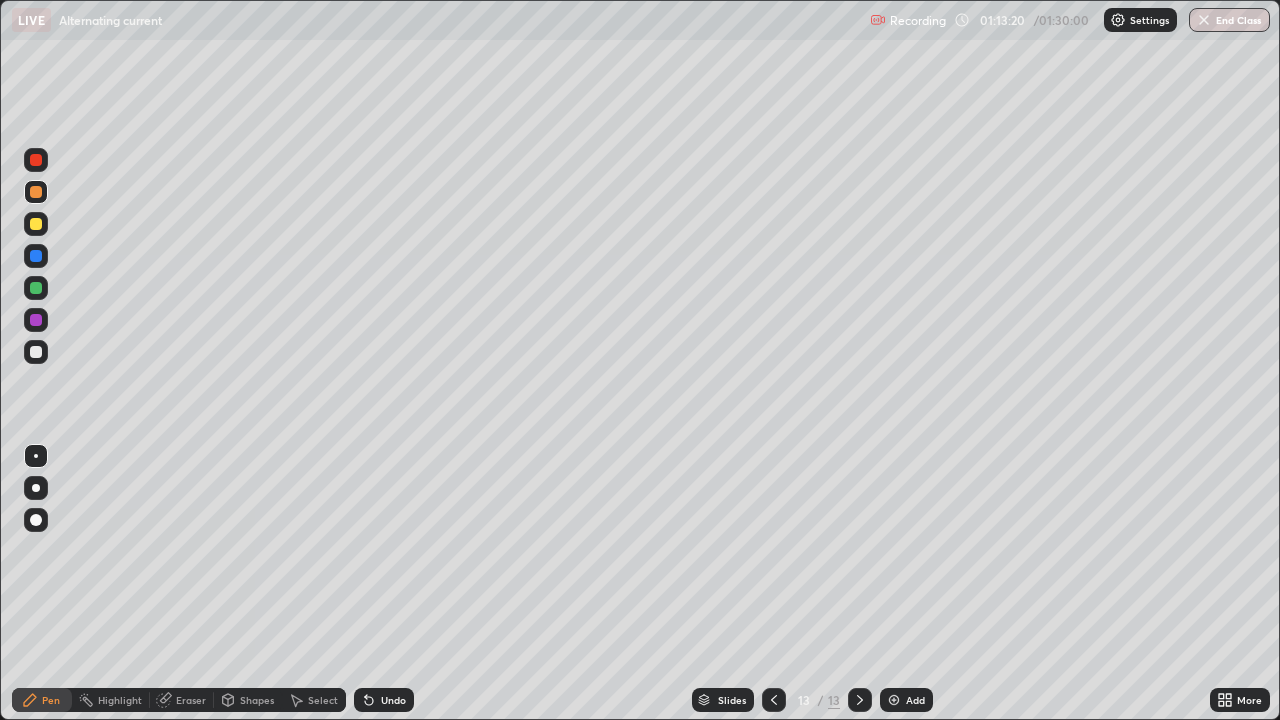 click at bounding box center (36, 320) 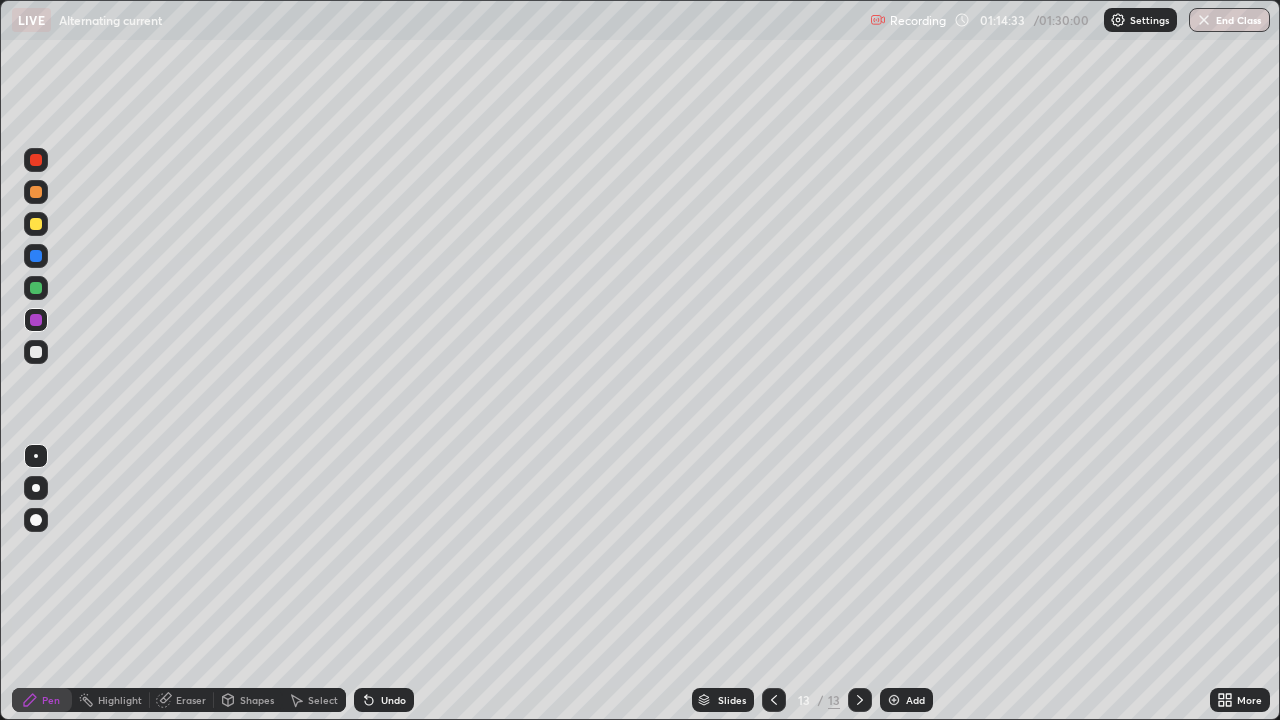 click on "Undo" at bounding box center (393, 700) 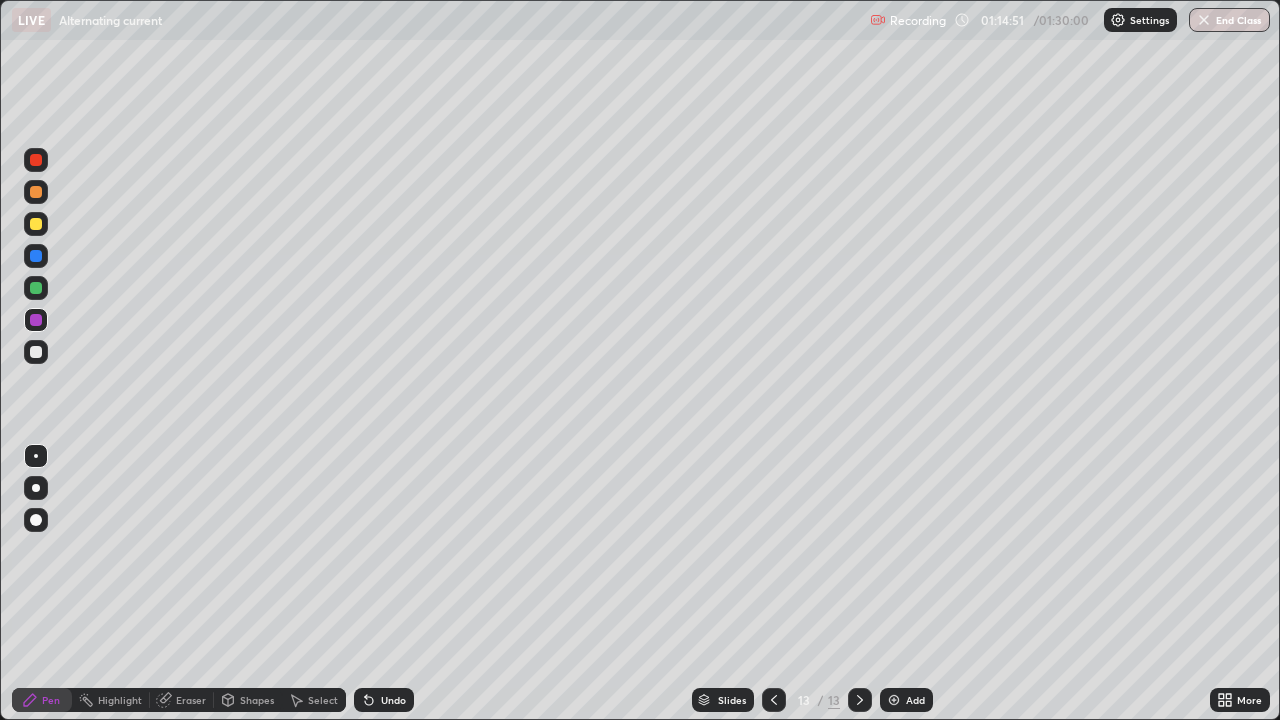 click on "Eraser" at bounding box center (191, 700) 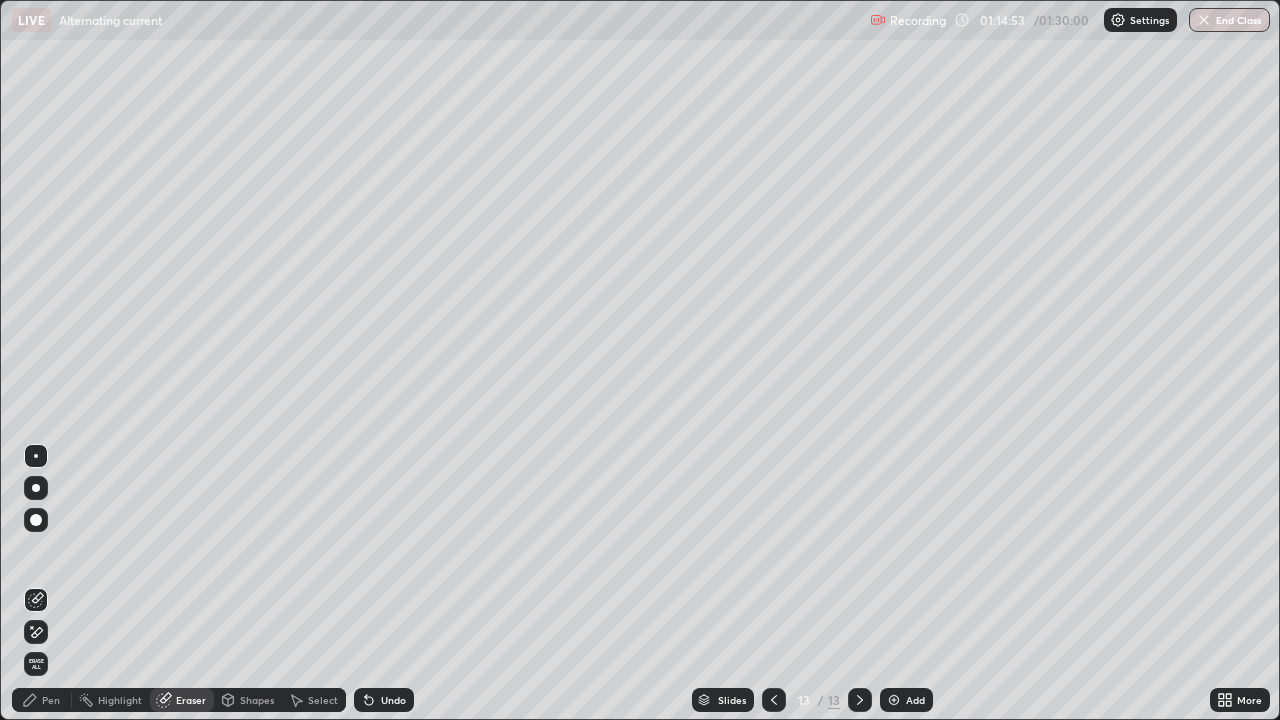 click on "Pen" at bounding box center (51, 700) 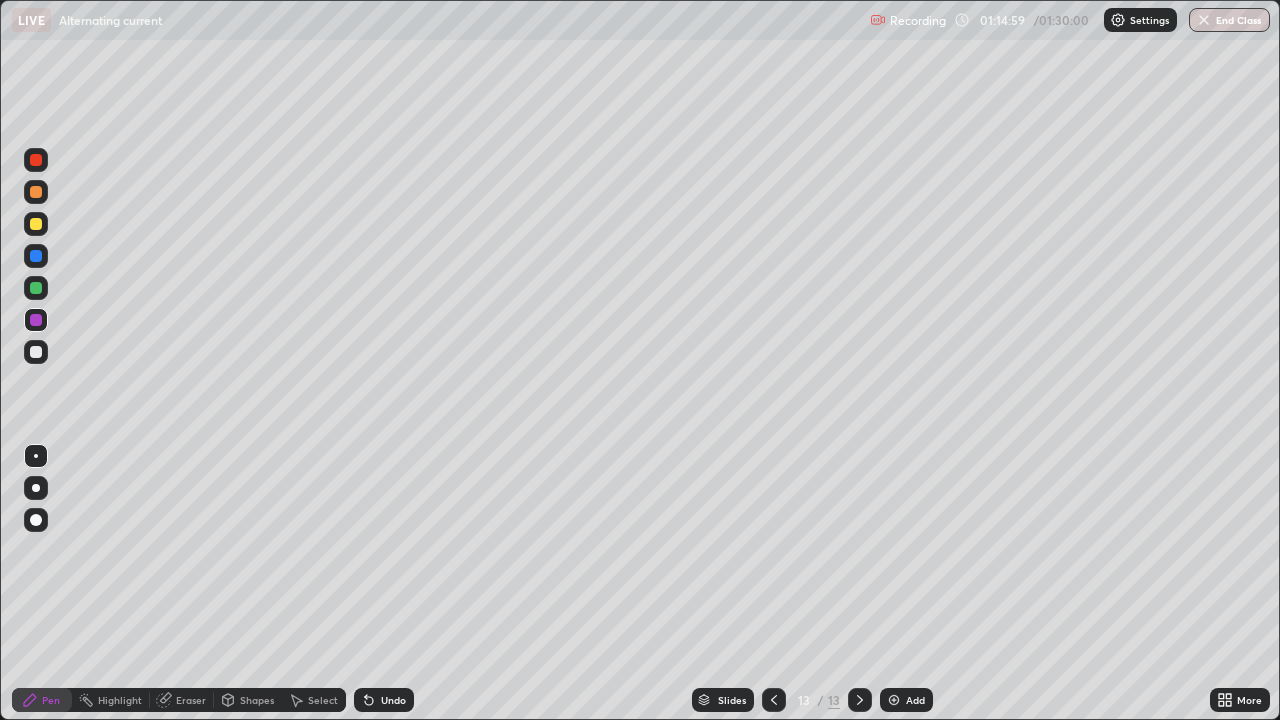click at bounding box center [36, 256] 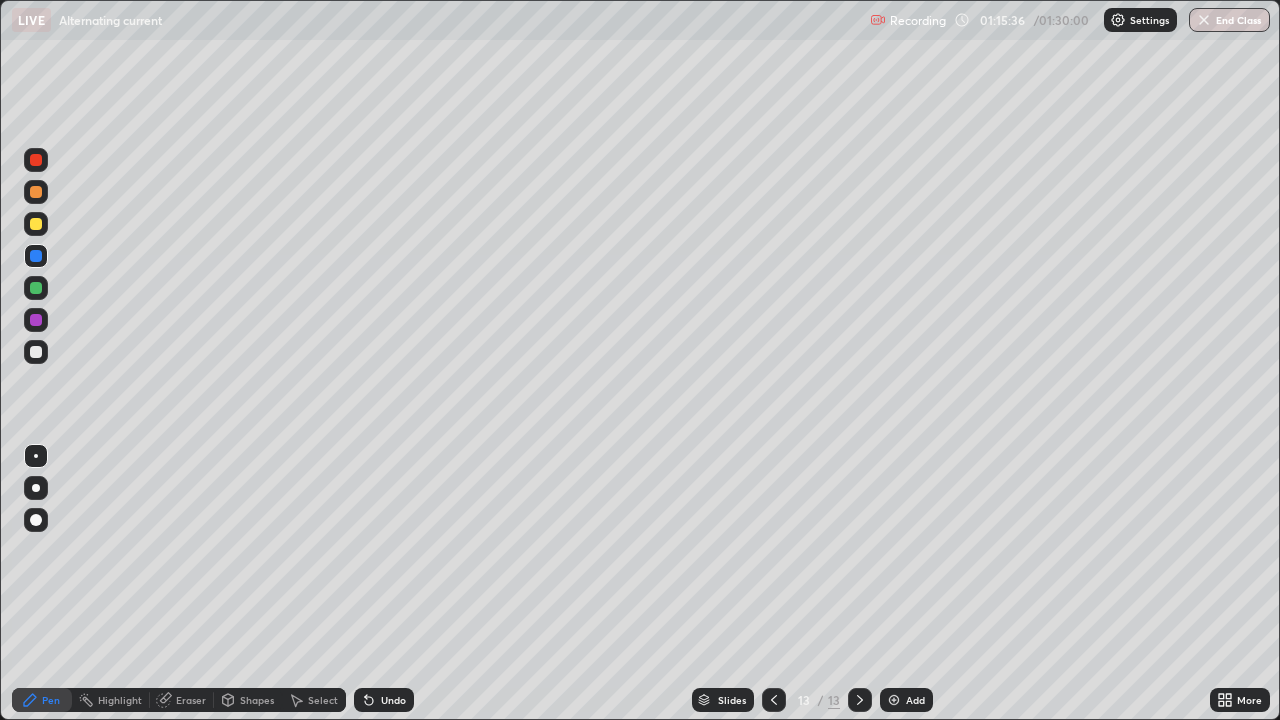 click at bounding box center (36, 352) 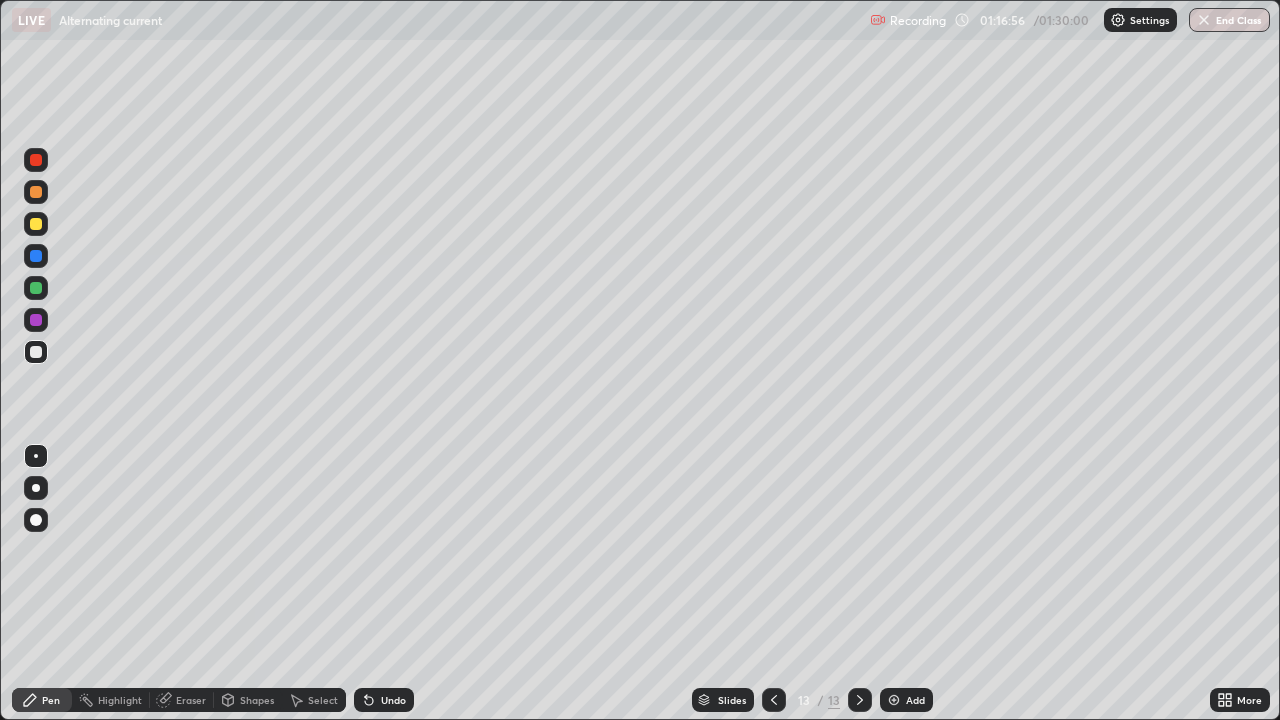 click at bounding box center [36, 320] 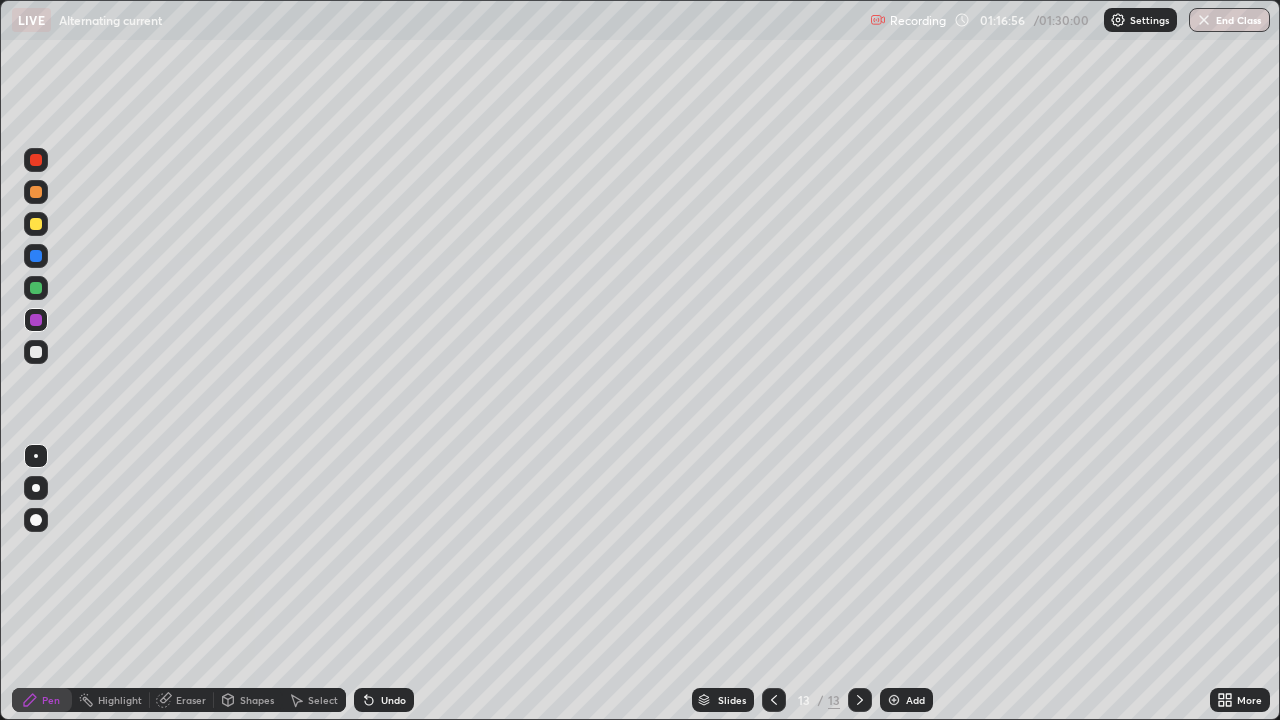 click at bounding box center (36, 288) 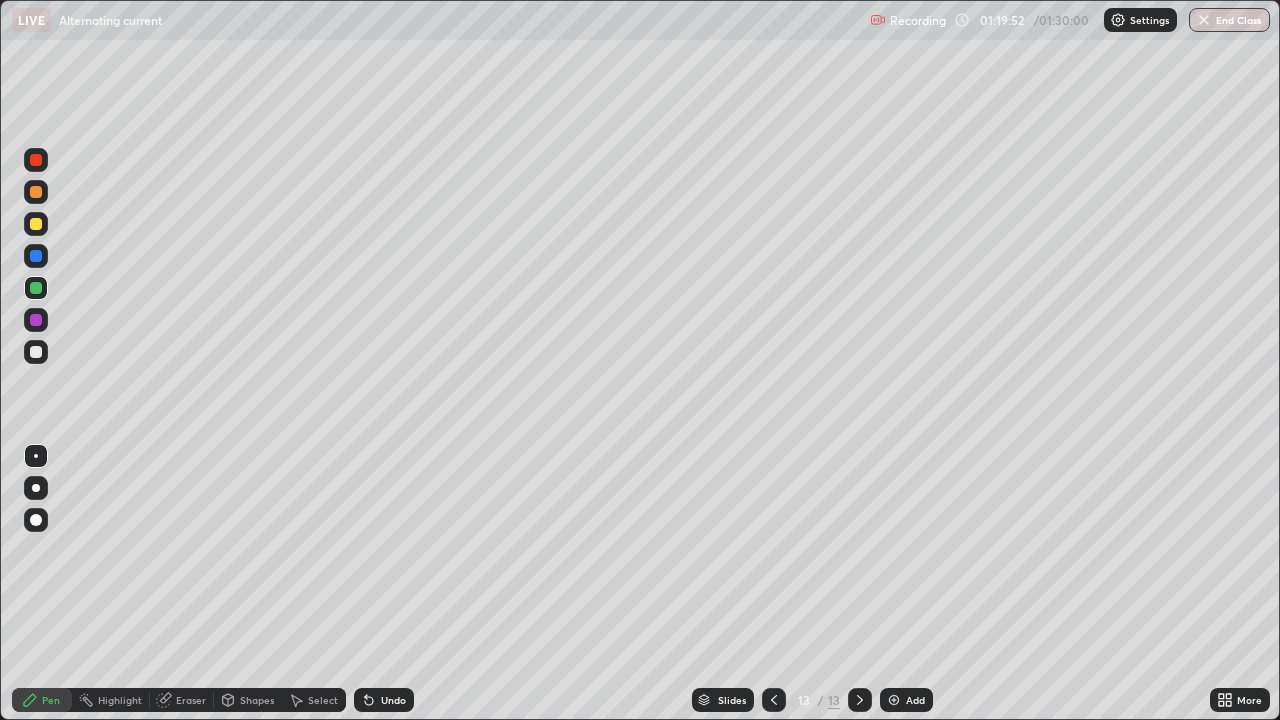 click on "End Class" at bounding box center [1229, 20] 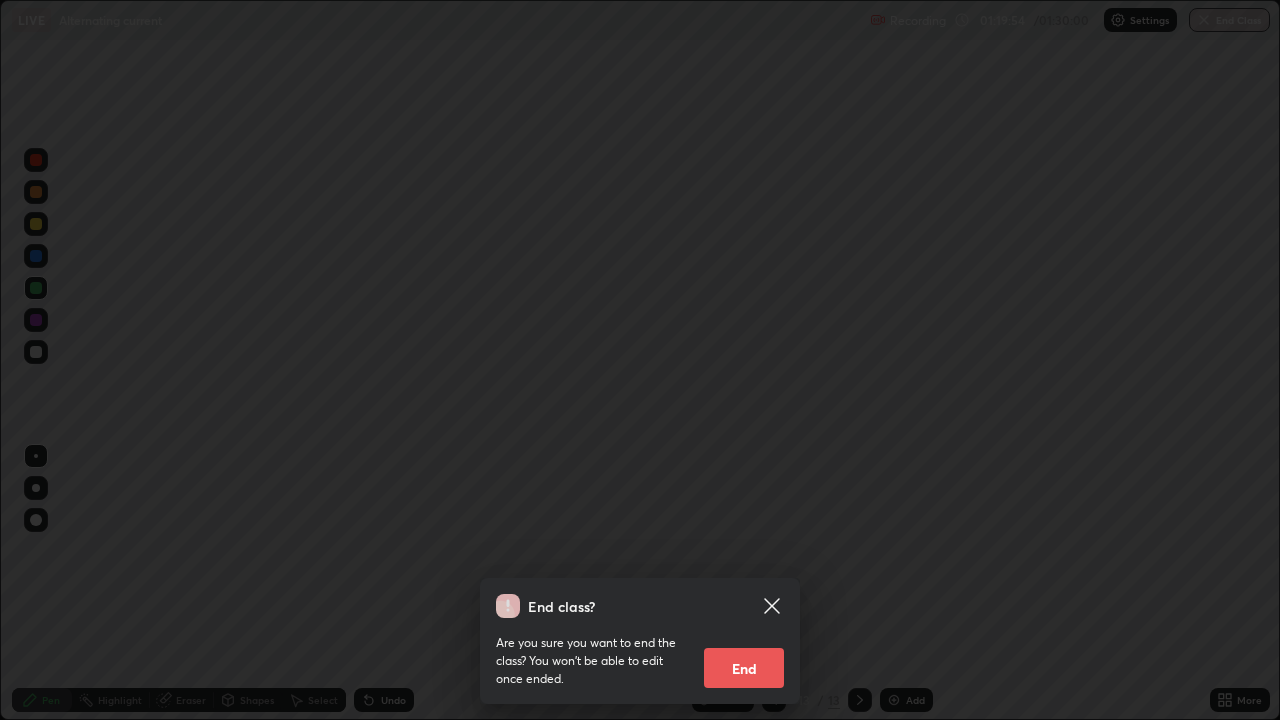 click on "End" at bounding box center [744, 668] 